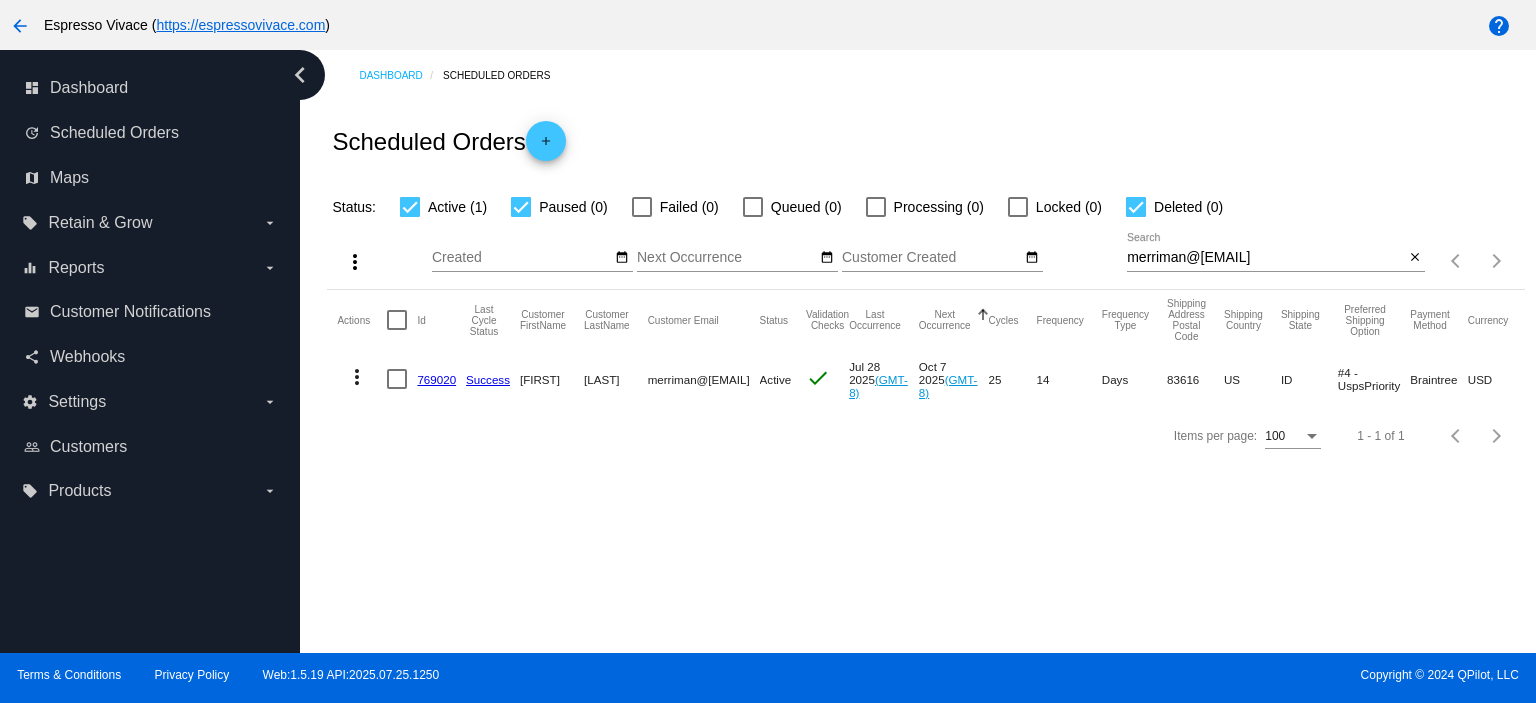 scroll, scrollTop: 0, scrollLeft: 0, axis: both 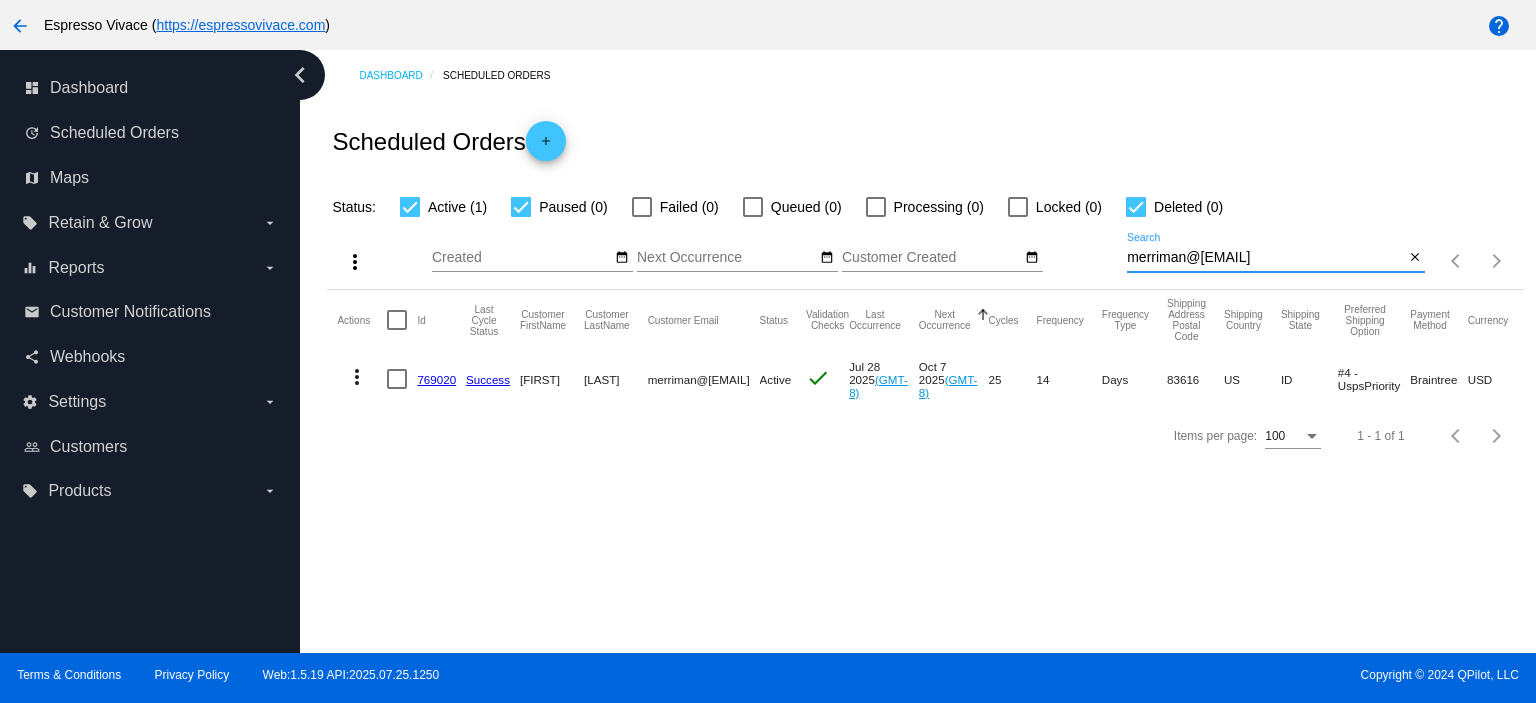drag, startPoint x: 1297, startPoint y: 263, endPoint x: 988, endPoint y: 260, distance: 309.01456 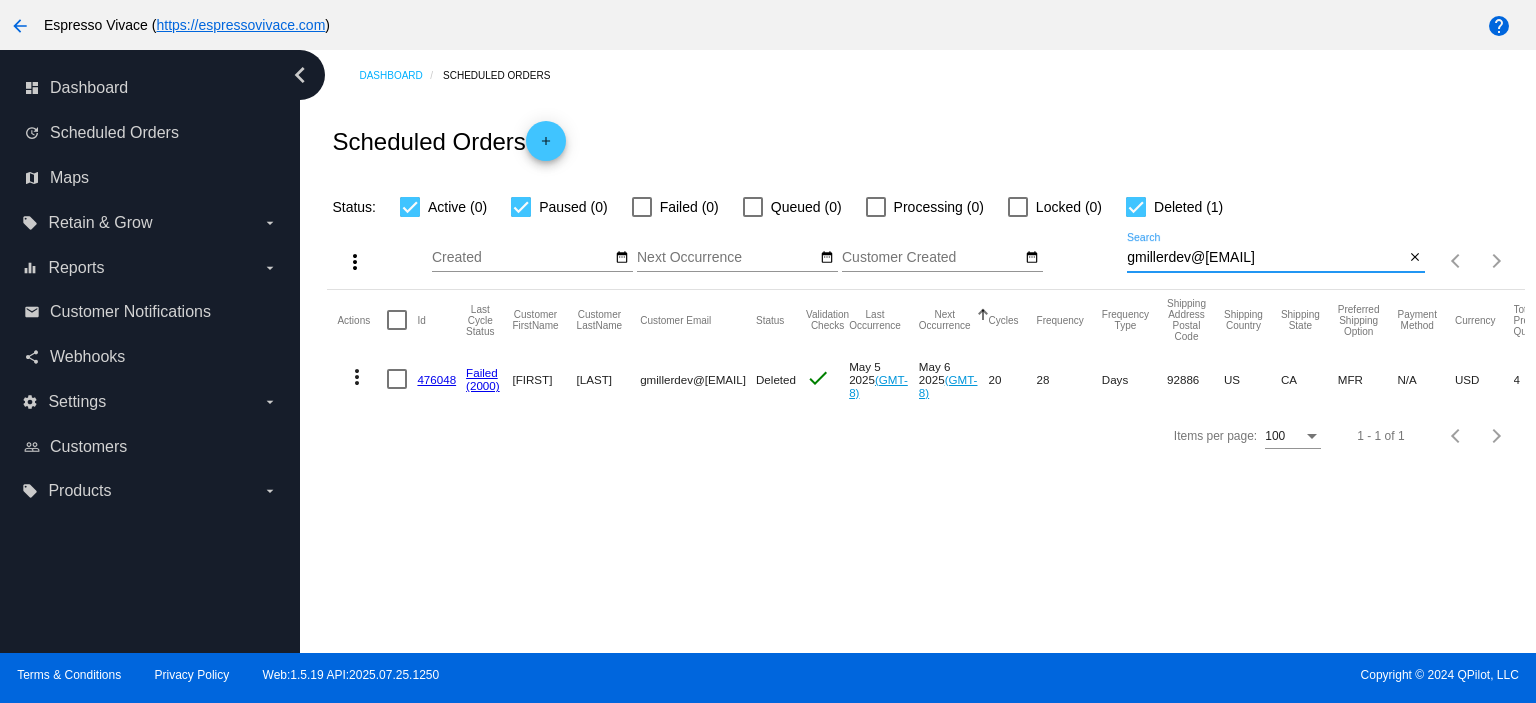 type on "gmillerdev@[EMAIL]" 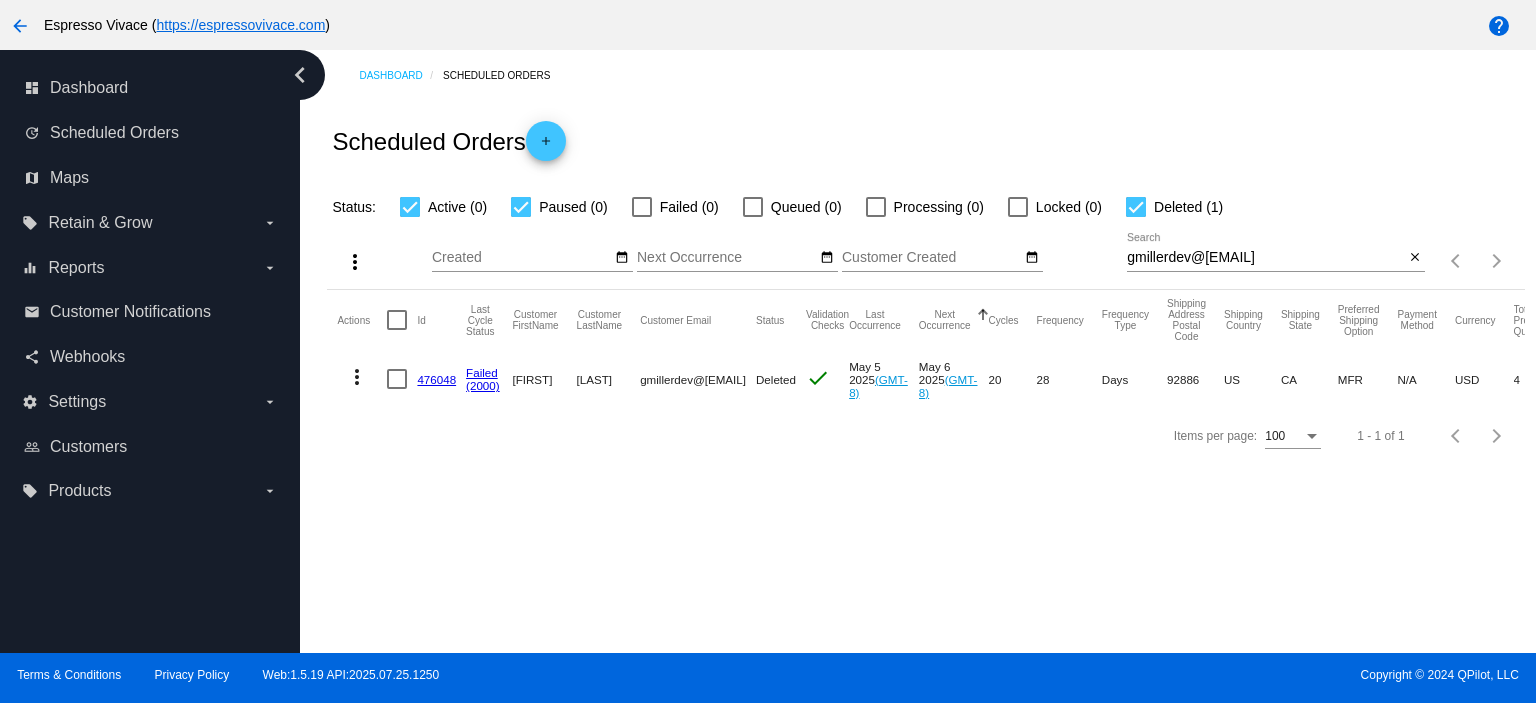 click 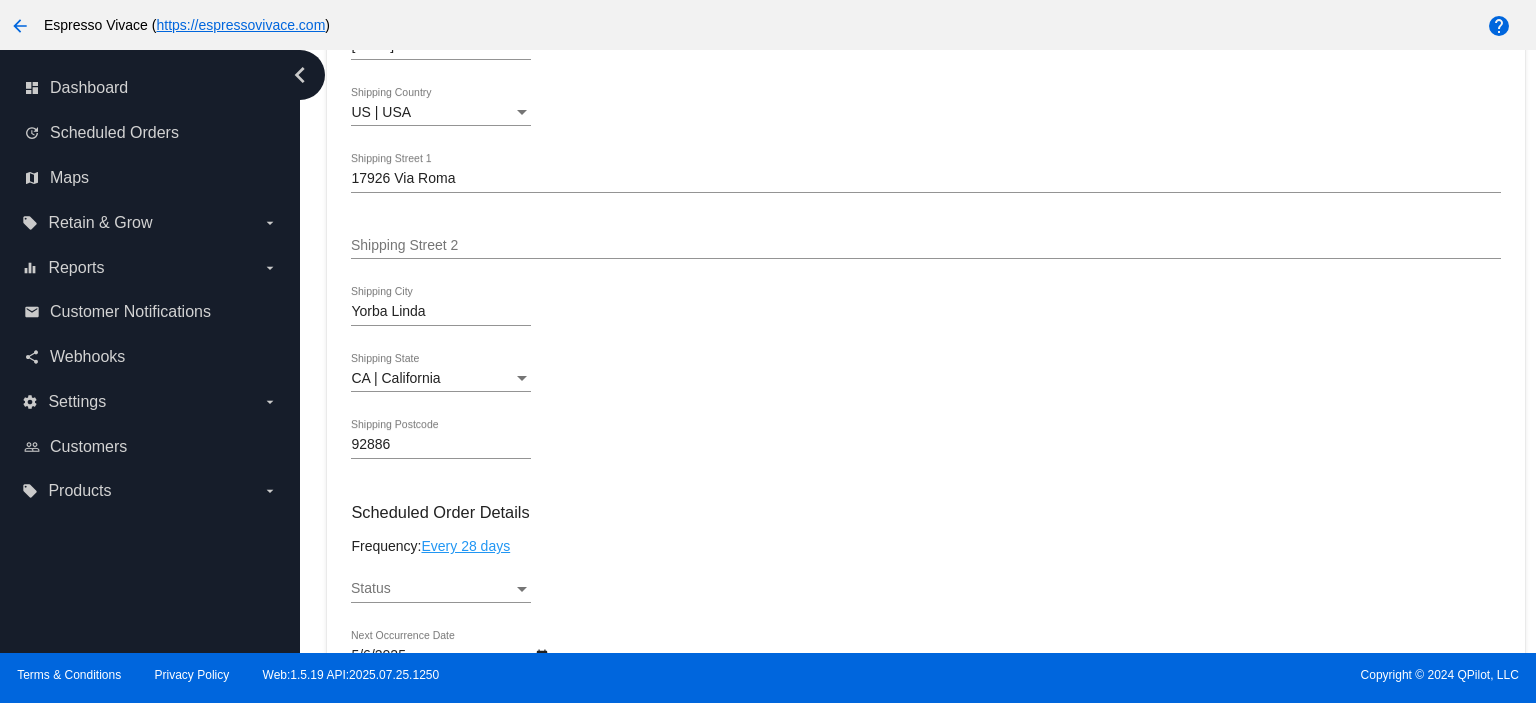 scroll, scrollTop: 1100, scrollLeft: 0, axis: vertical 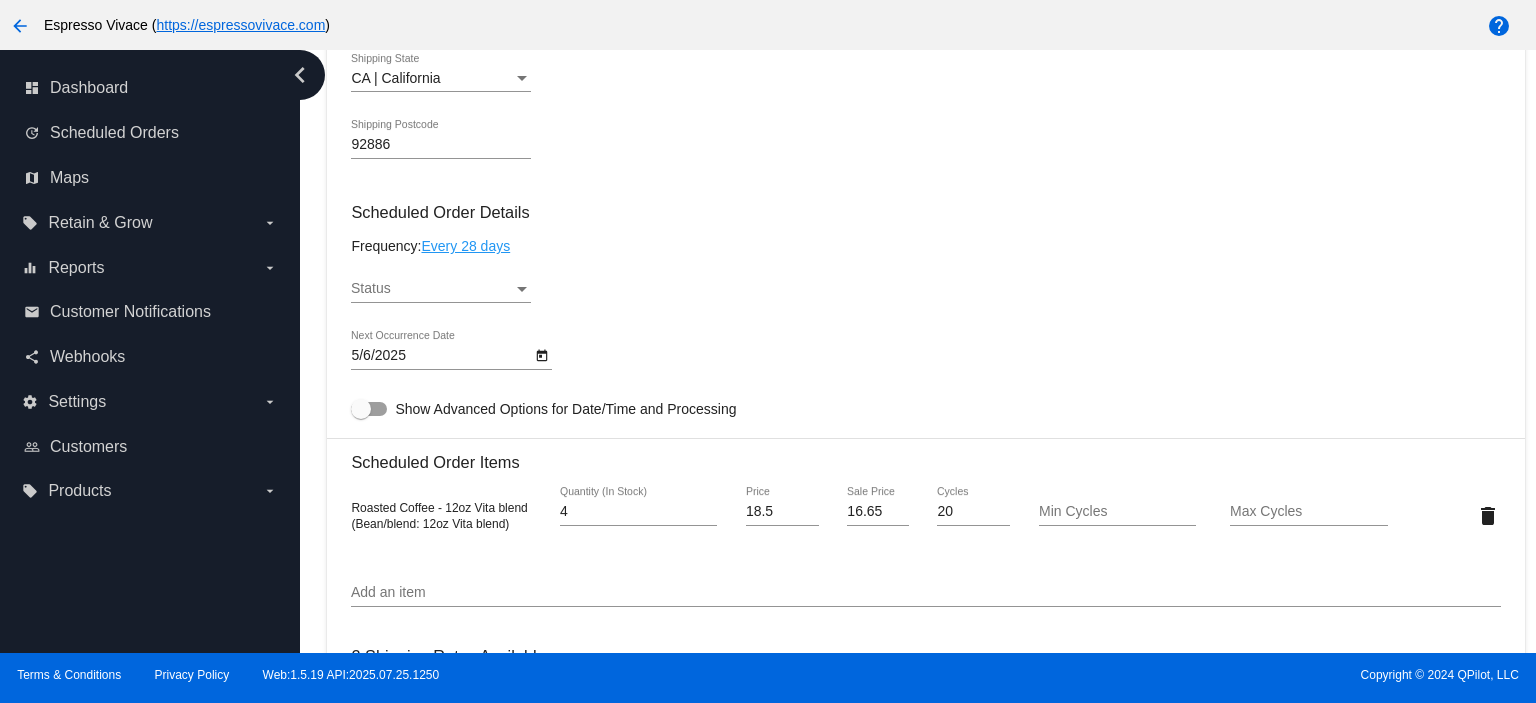 click on "Status" at bounding box center (432, 289) 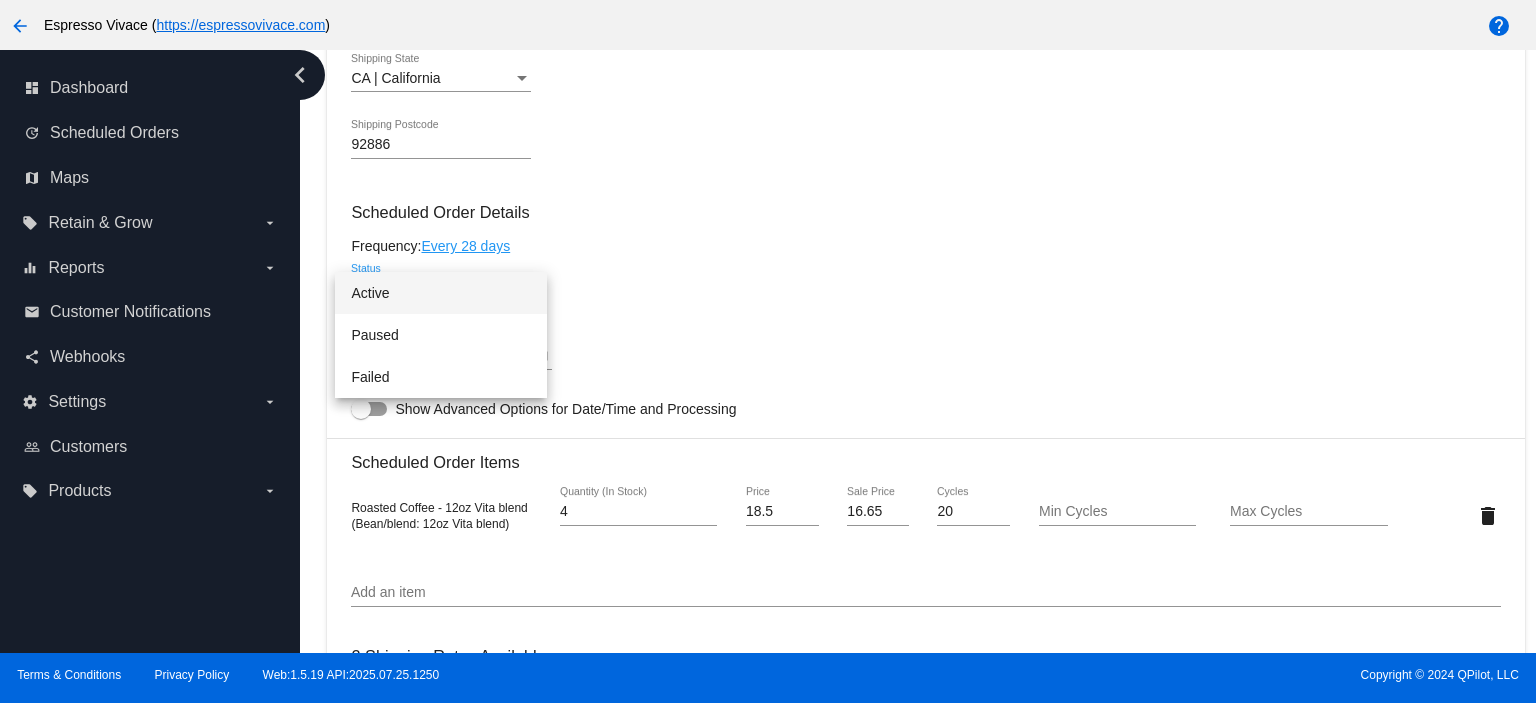 click on "Active" at bounding box center (441, 293) 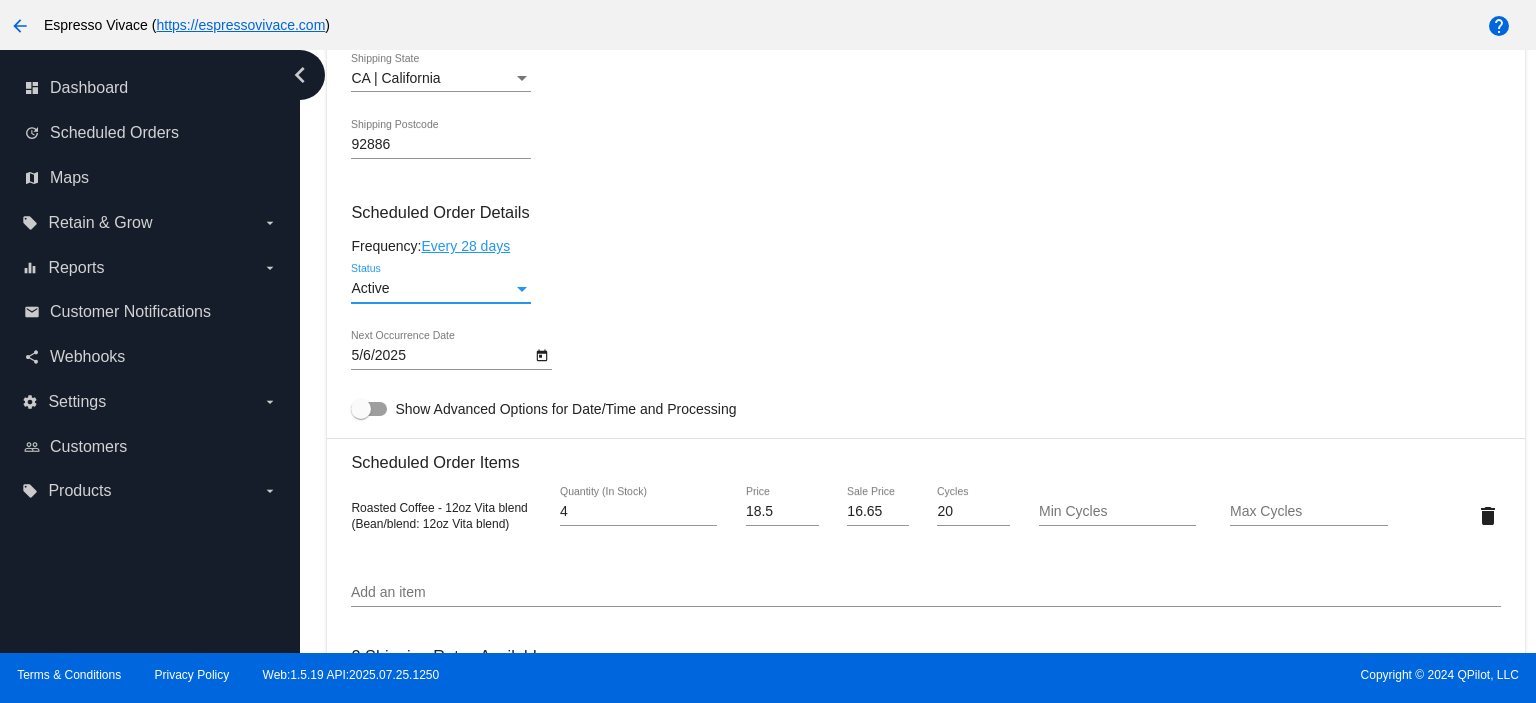 click at bounding box center [369, 409] 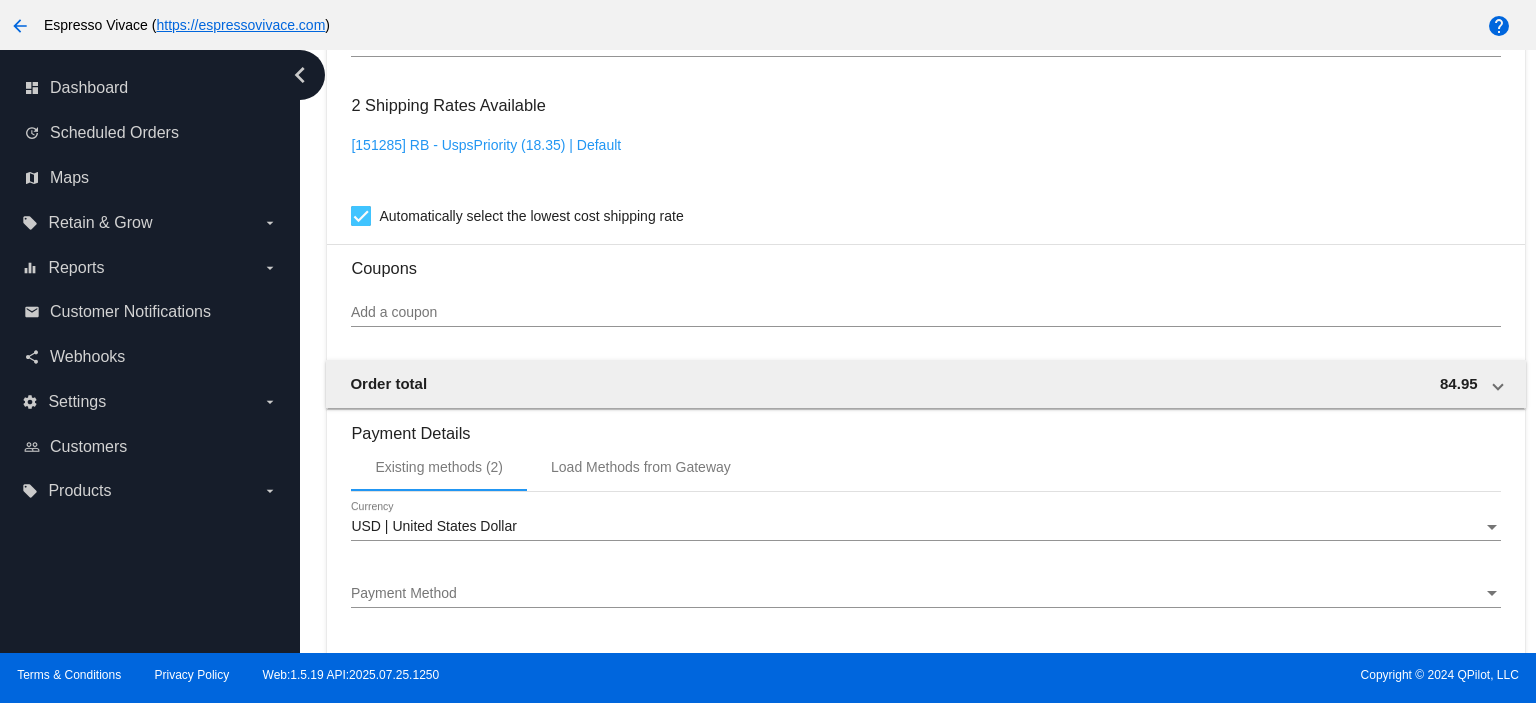 scroll, scrollTop: 2200, scrollLeft: 0, axis: vertical 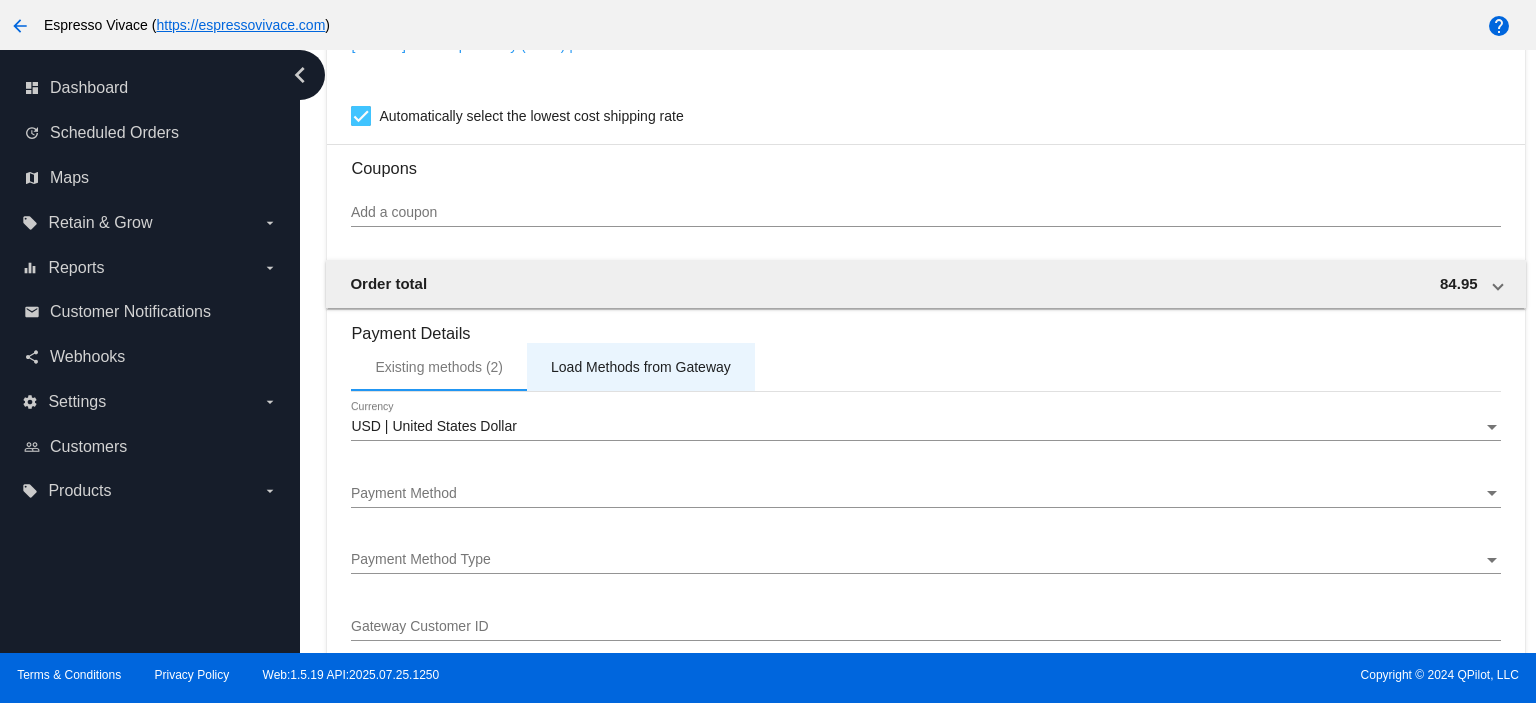 click on "Load Methods from Gateway" at bounding box center [641, 367] 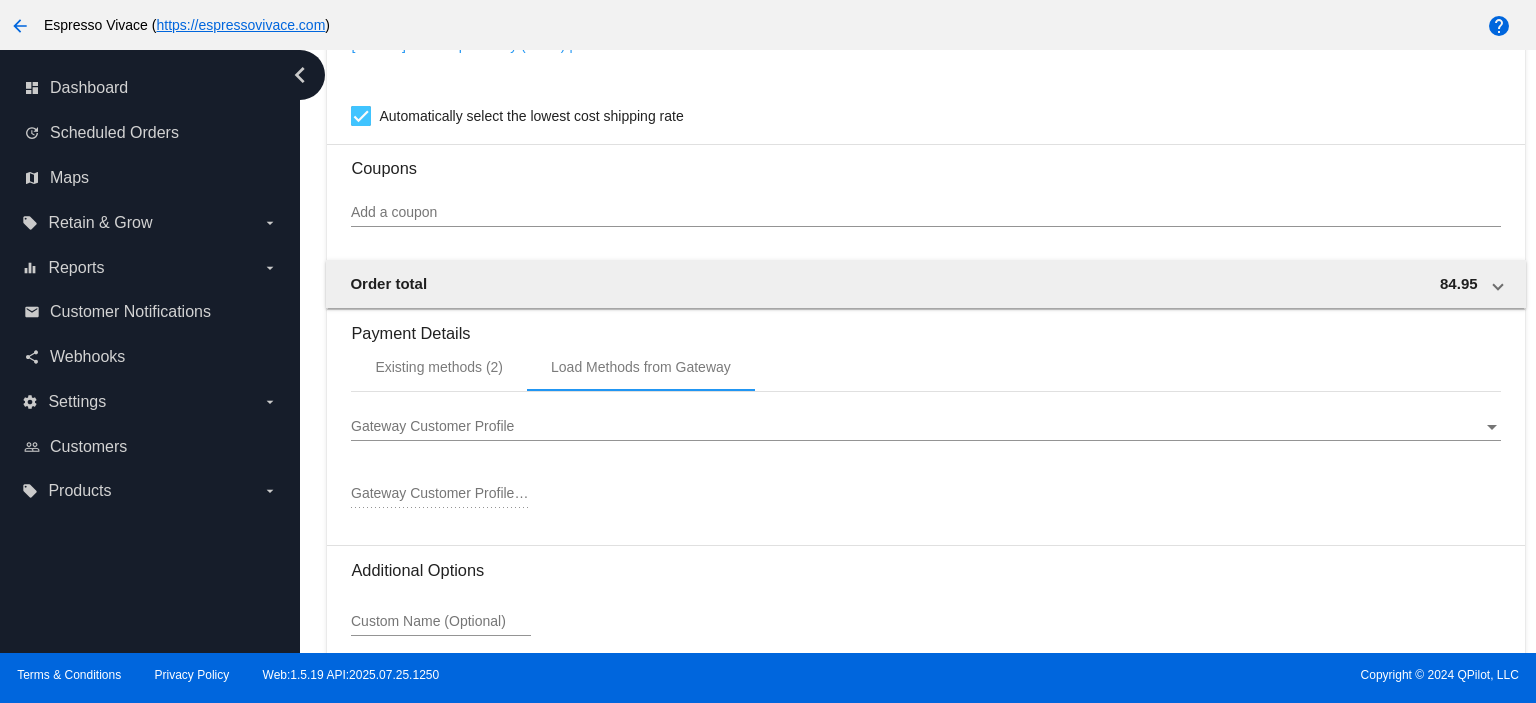 click on "Gateway Customer Profile
Gateway Customer Profile" at bounding box center [925, 421] 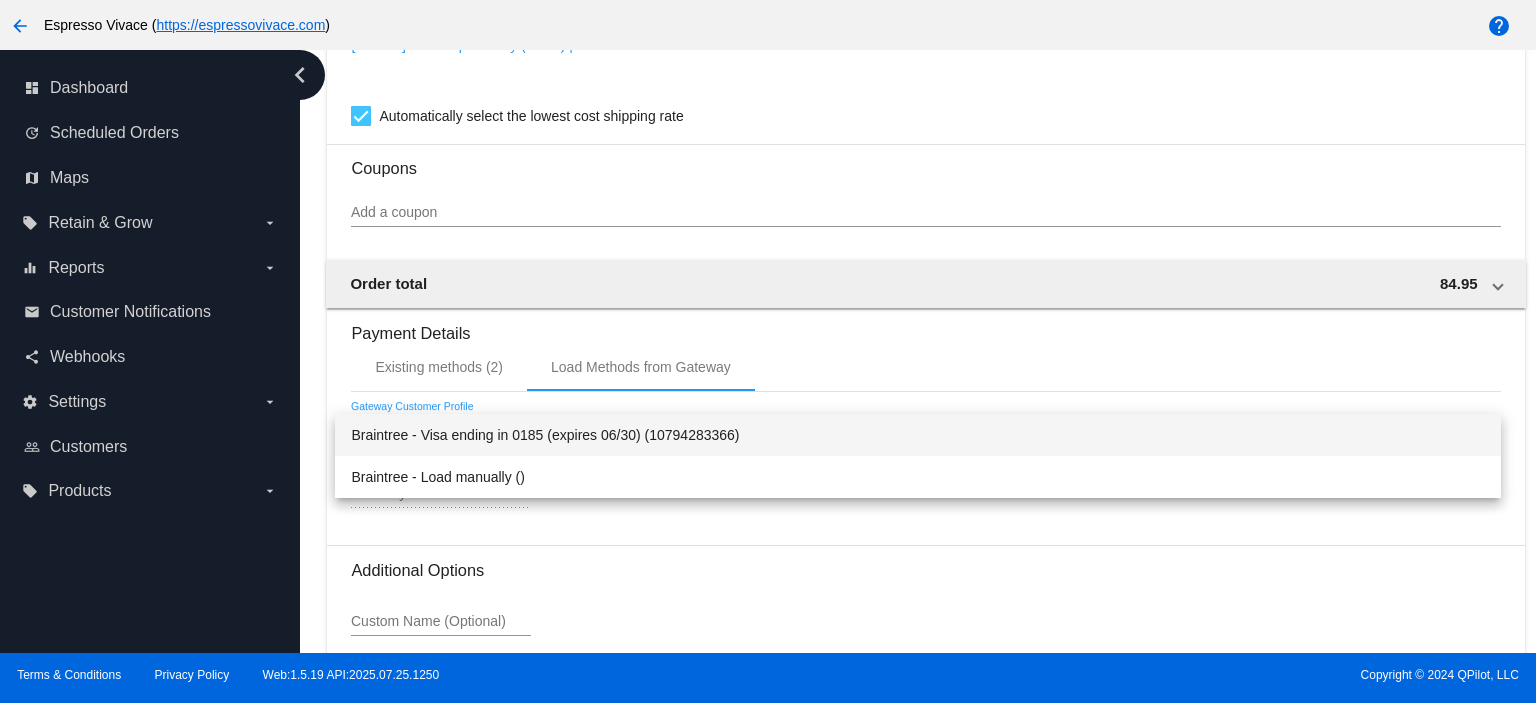 click on "Braintree - Visa ending in 0185 (expires 06/30) (10794283366)" at bounding box center [918, 435] 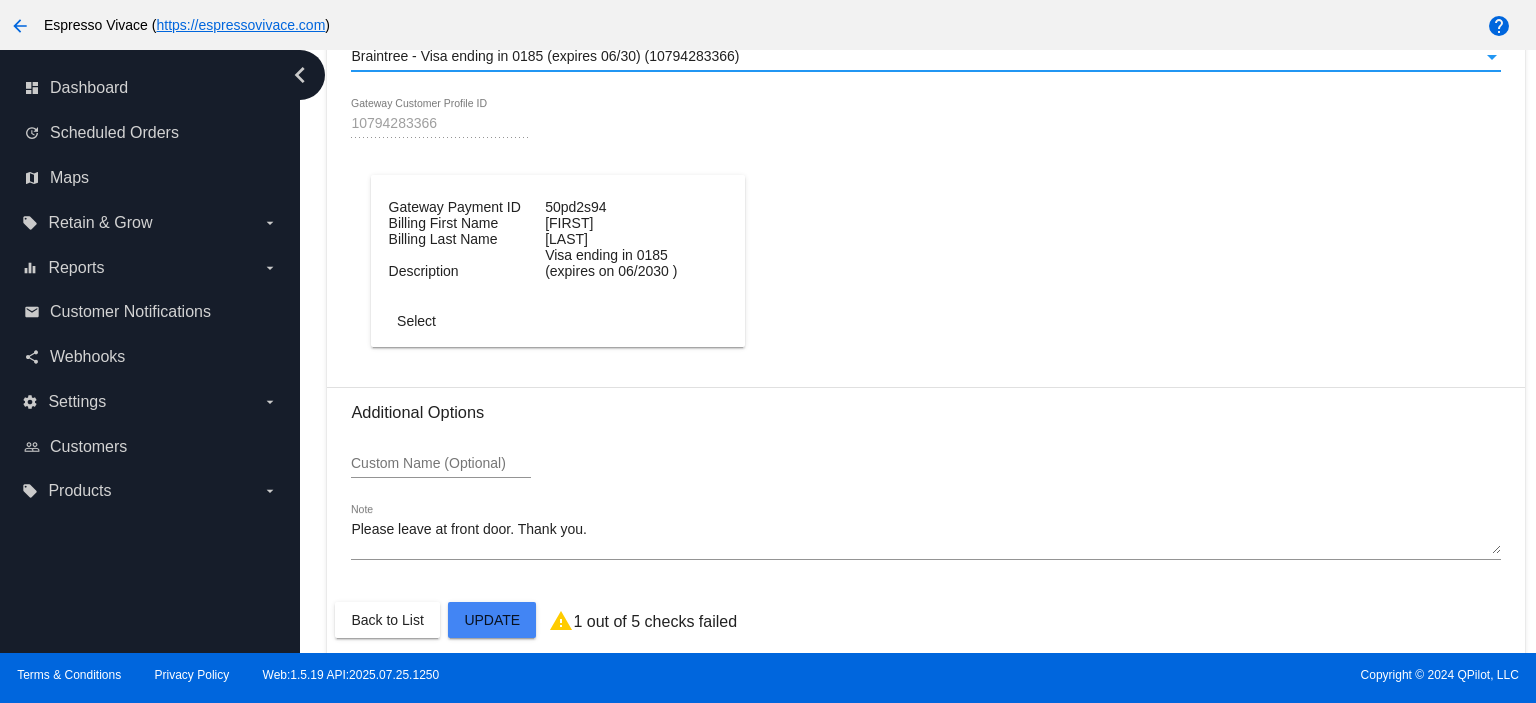 scroll, scrollTop: 2599, scrollLeft: 0, axis: vertical 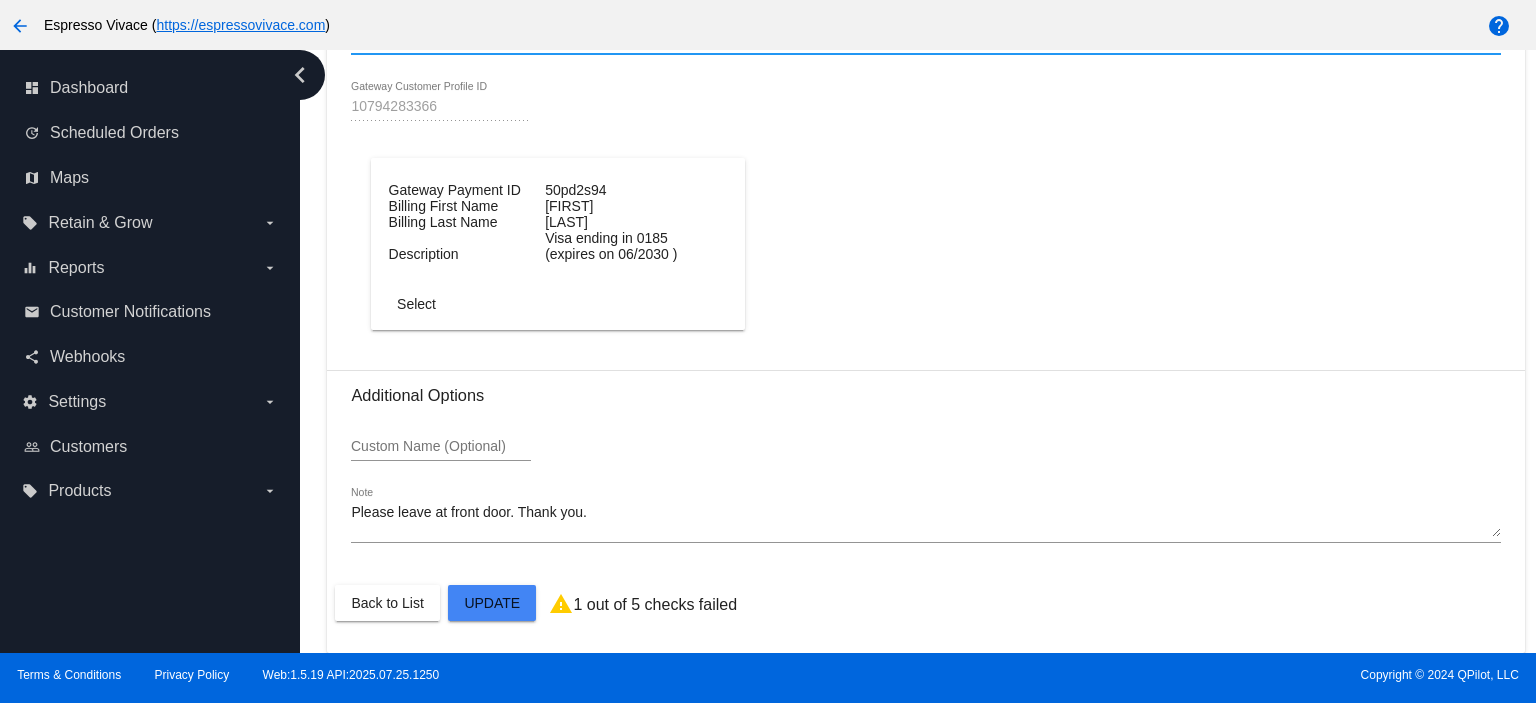 click on "Customer
1796430: [FIRST] [LAST]
gmillerdev@[EMAIL]
Customer Shipping
Enter Shipping Address Select A Saved Address (0)
[FIRST]
Shipping First Name
[LAST]
Shipping Last Name
US | USA
Shipping Country
17926 Via Roma
Shipping Street 1
Shipping Street 2
Yorba Linda
Shipping City
CA | California
Shipping State
92886
Shipping Postcode
Scheduled Order Details
Frequency:
Every 28 days
Active
Status" 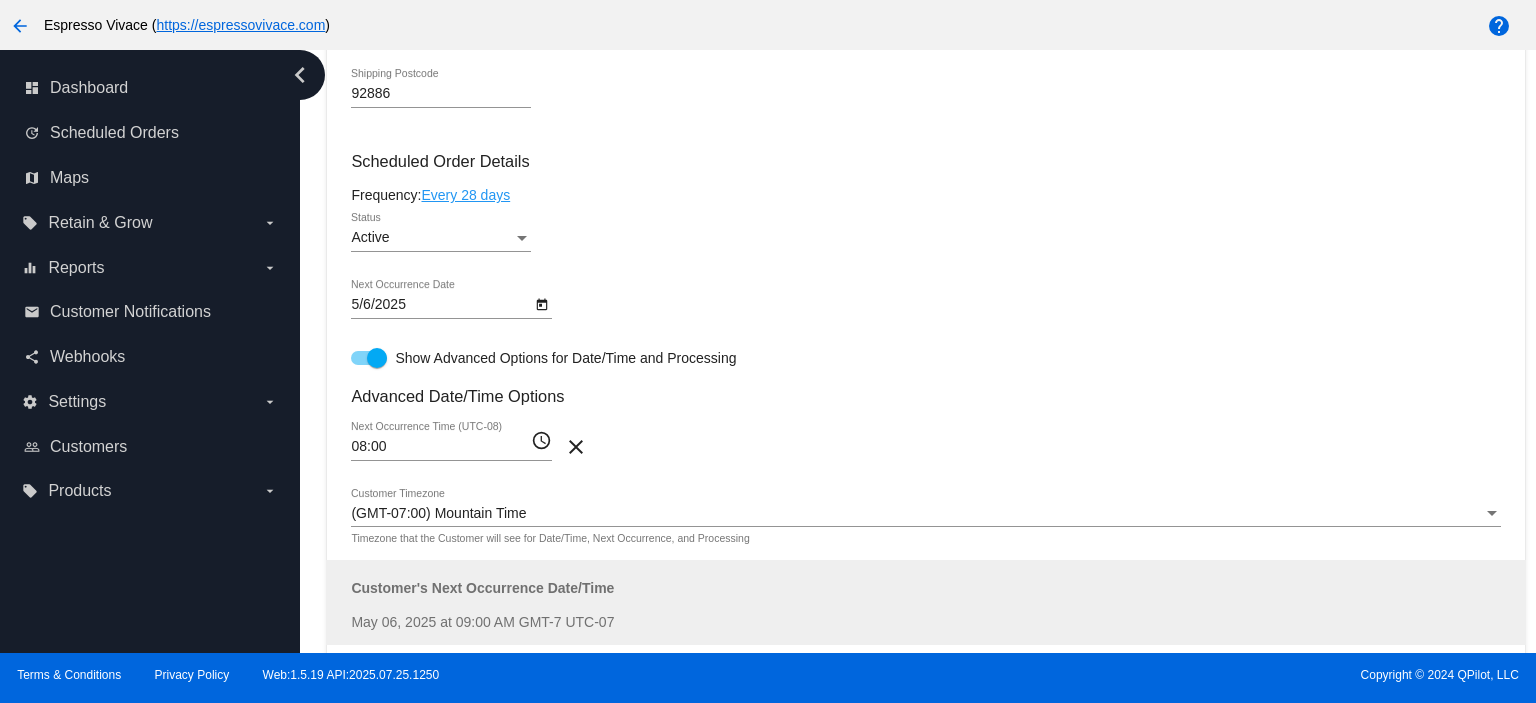 scroll, scrollTop: 1099, scrollLeft: 0, axis: vertical 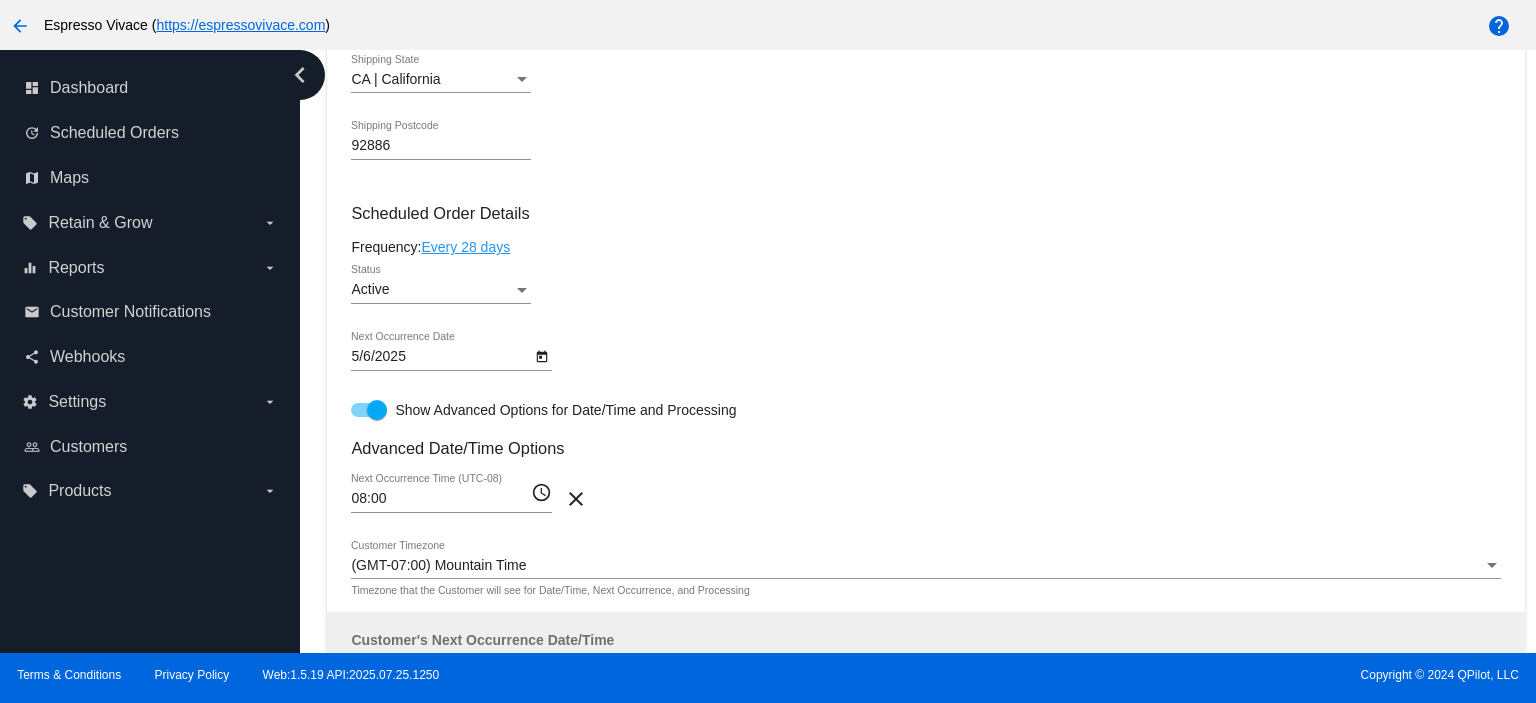 click on "Every 28 days" 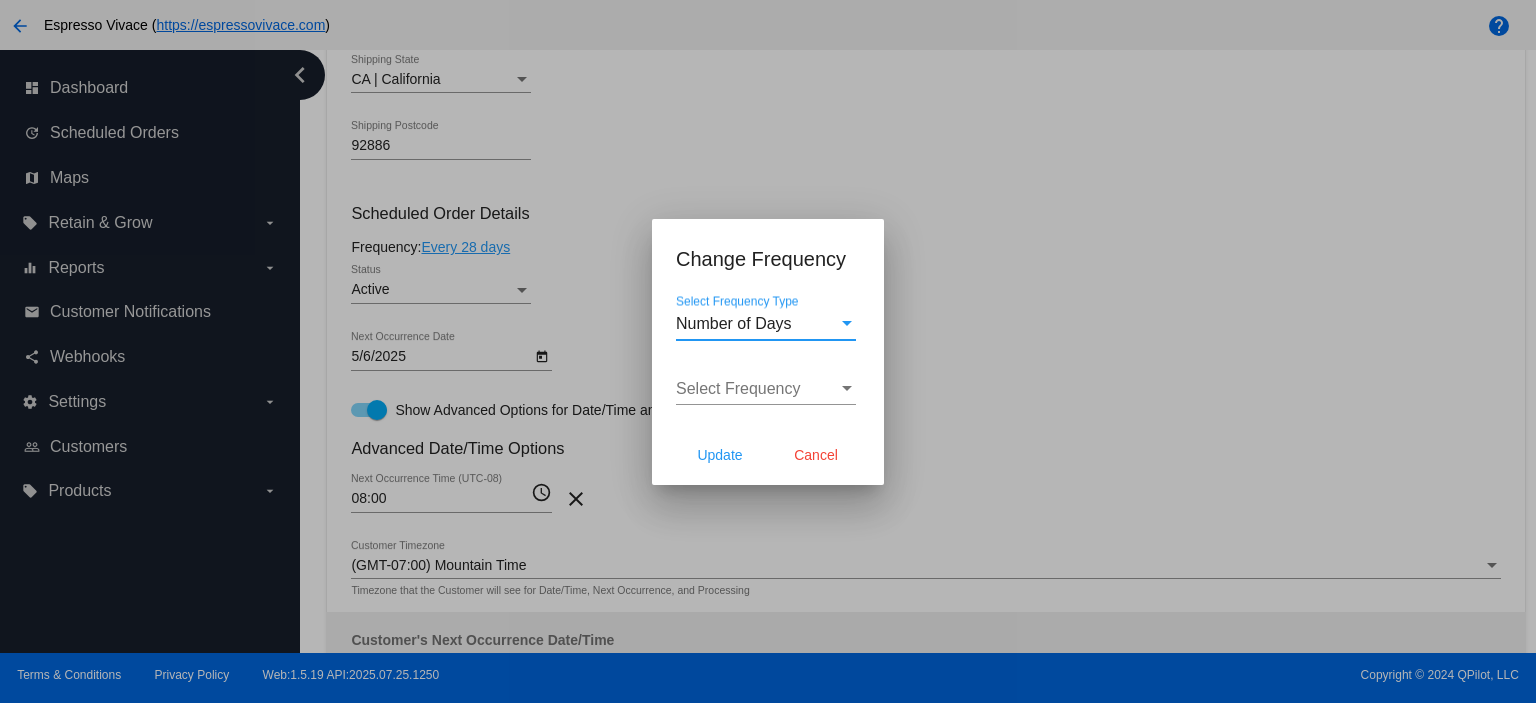 click on "Number of Days" at bounding box center [734, 323] 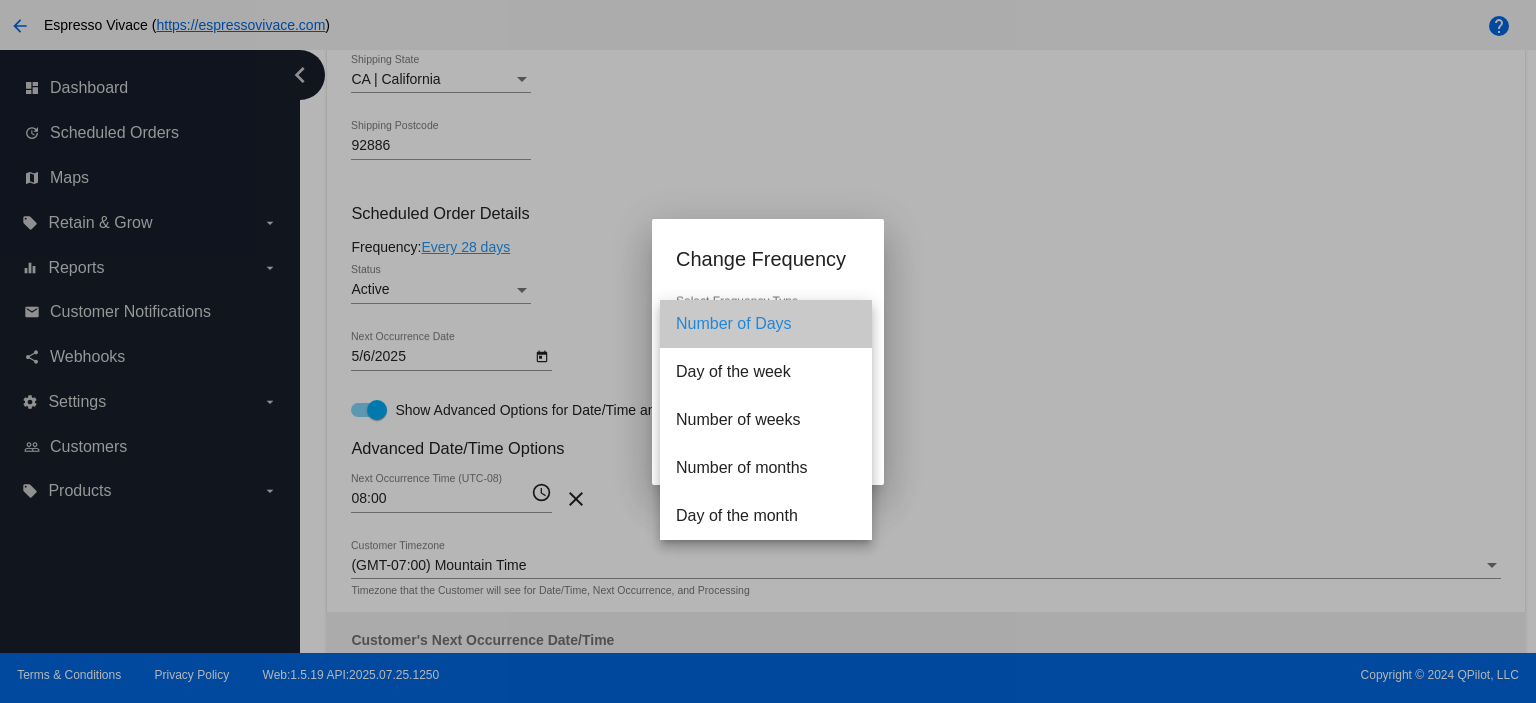click on "Number of Days" at bounding box center [766, 324] 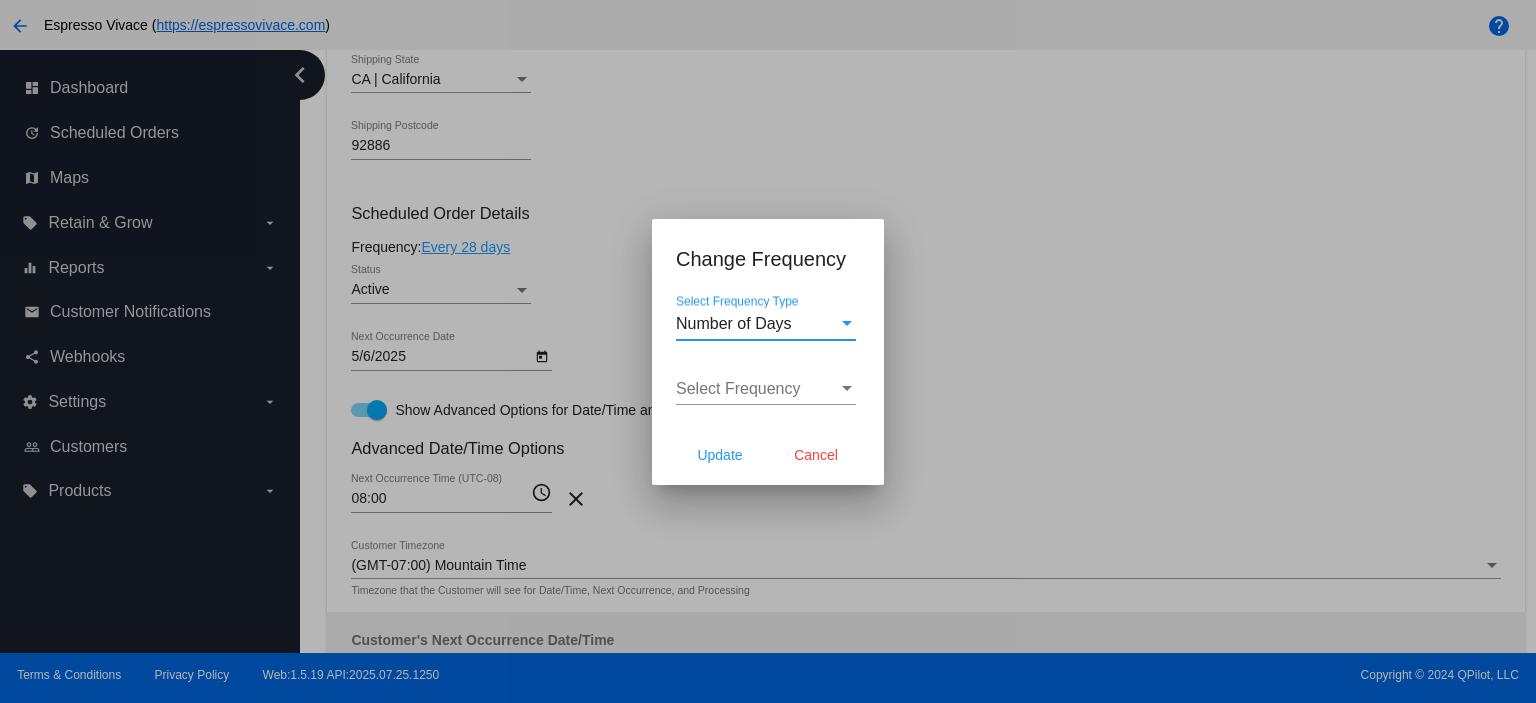 click on "Number of Days" at bounding box center (734, 323) 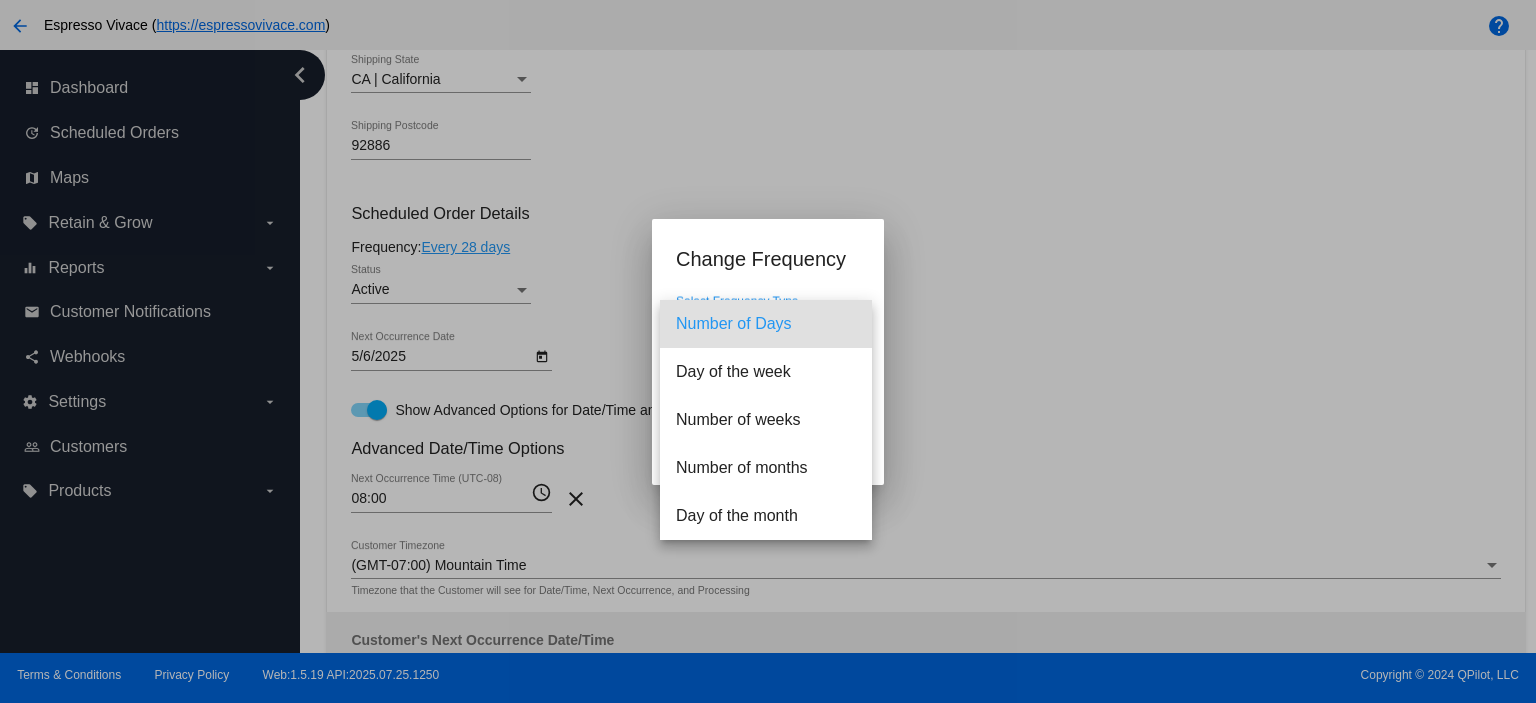 click on "Number of Days" at bounding box center [766, 324] 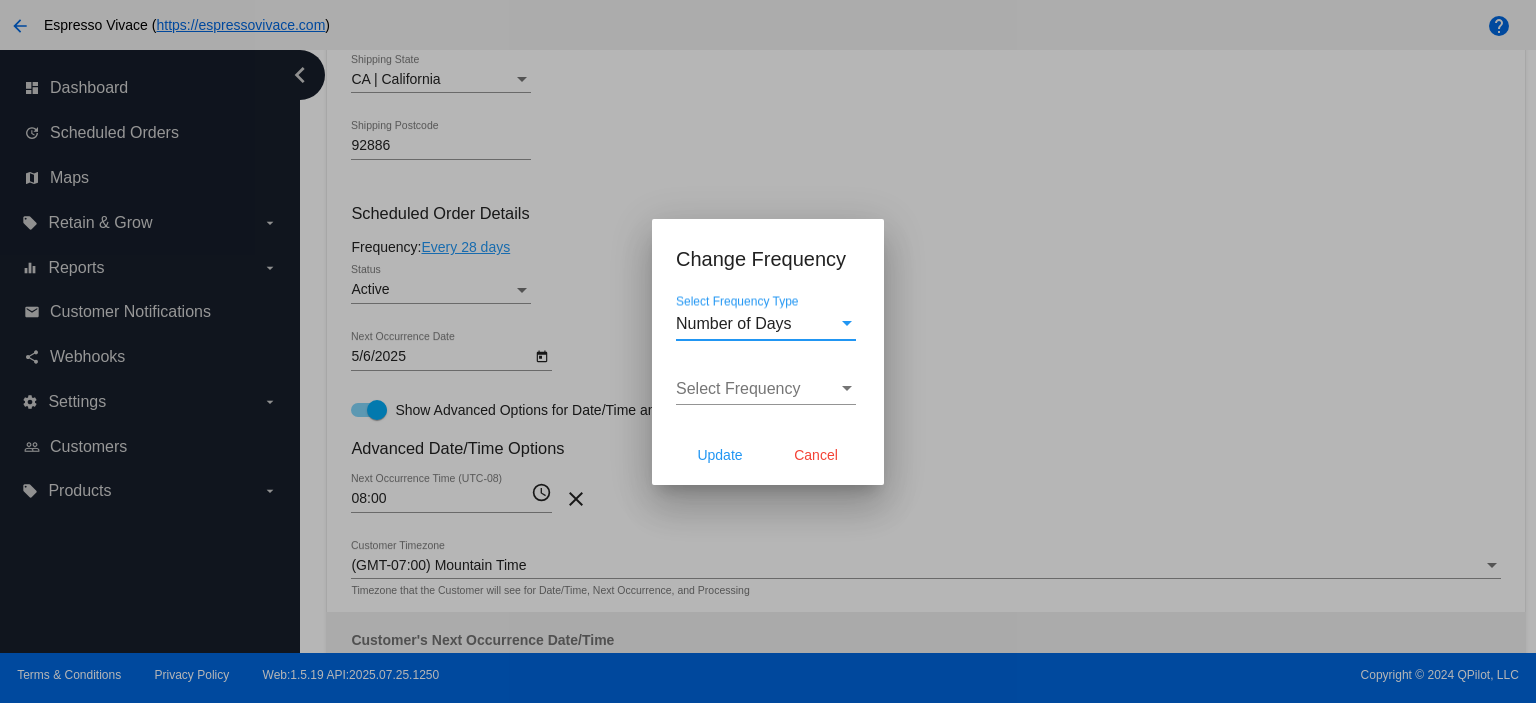 click on "Select Frequency
Select Frequency" at bounding box center (766, 382) 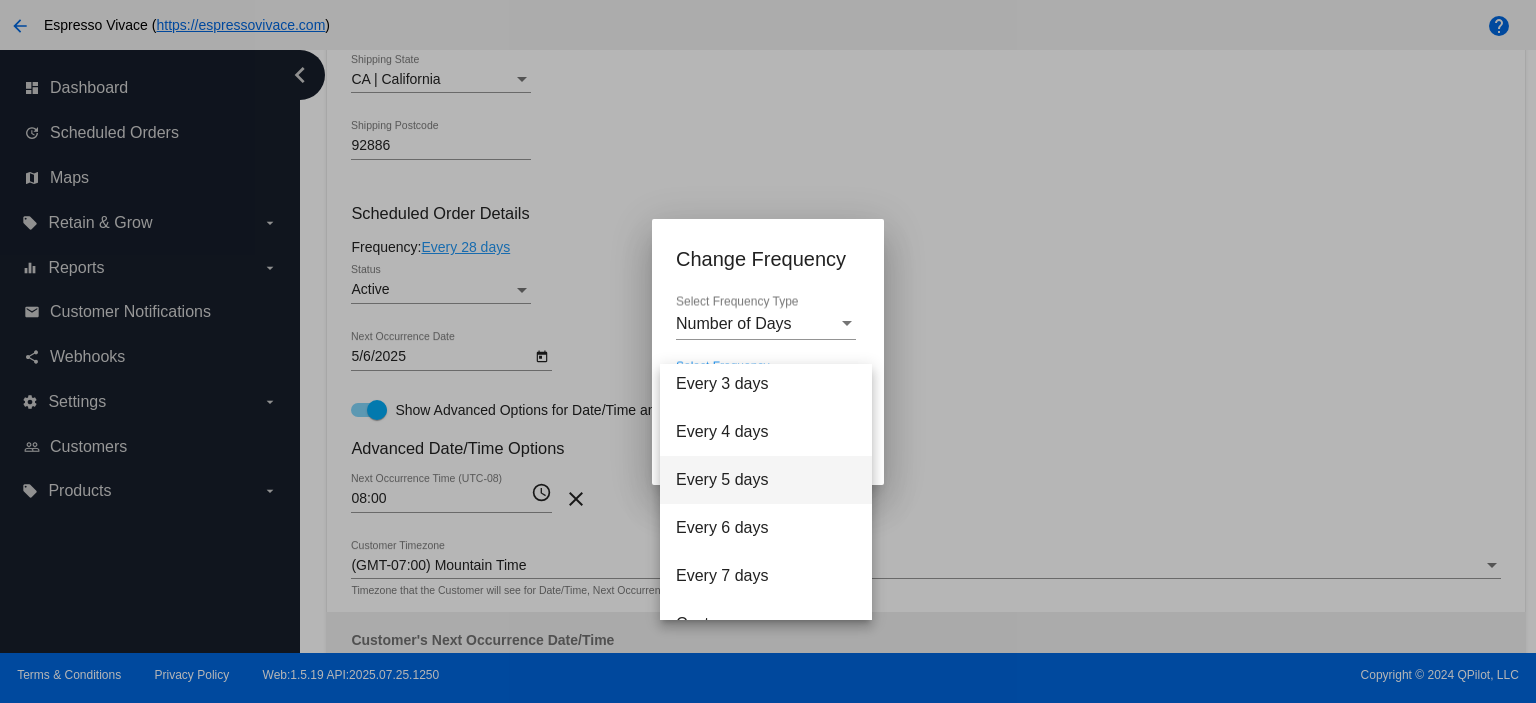 scroll, scrollTop: 80, scrollLeft: 0, axis: vertical 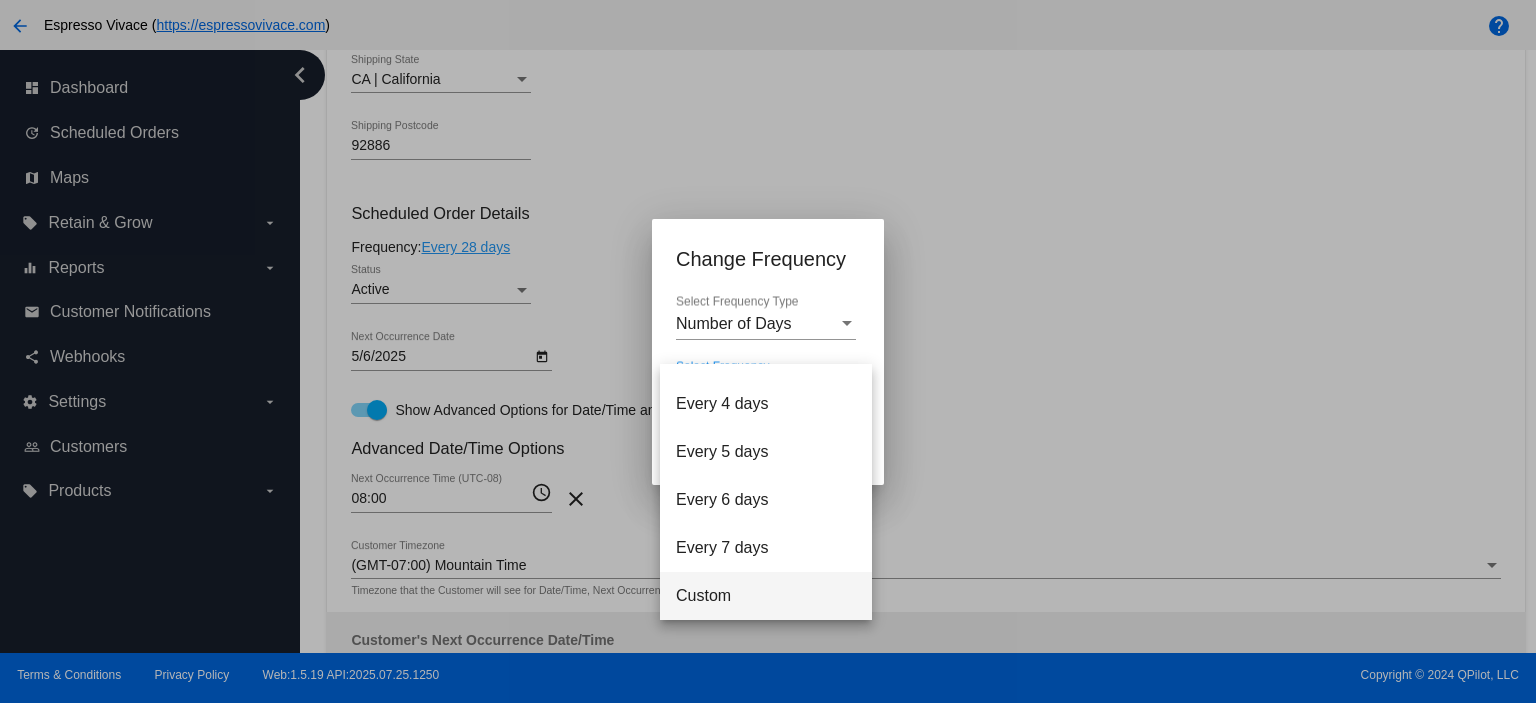 click on "Custom" at bounding box center (766, 596) 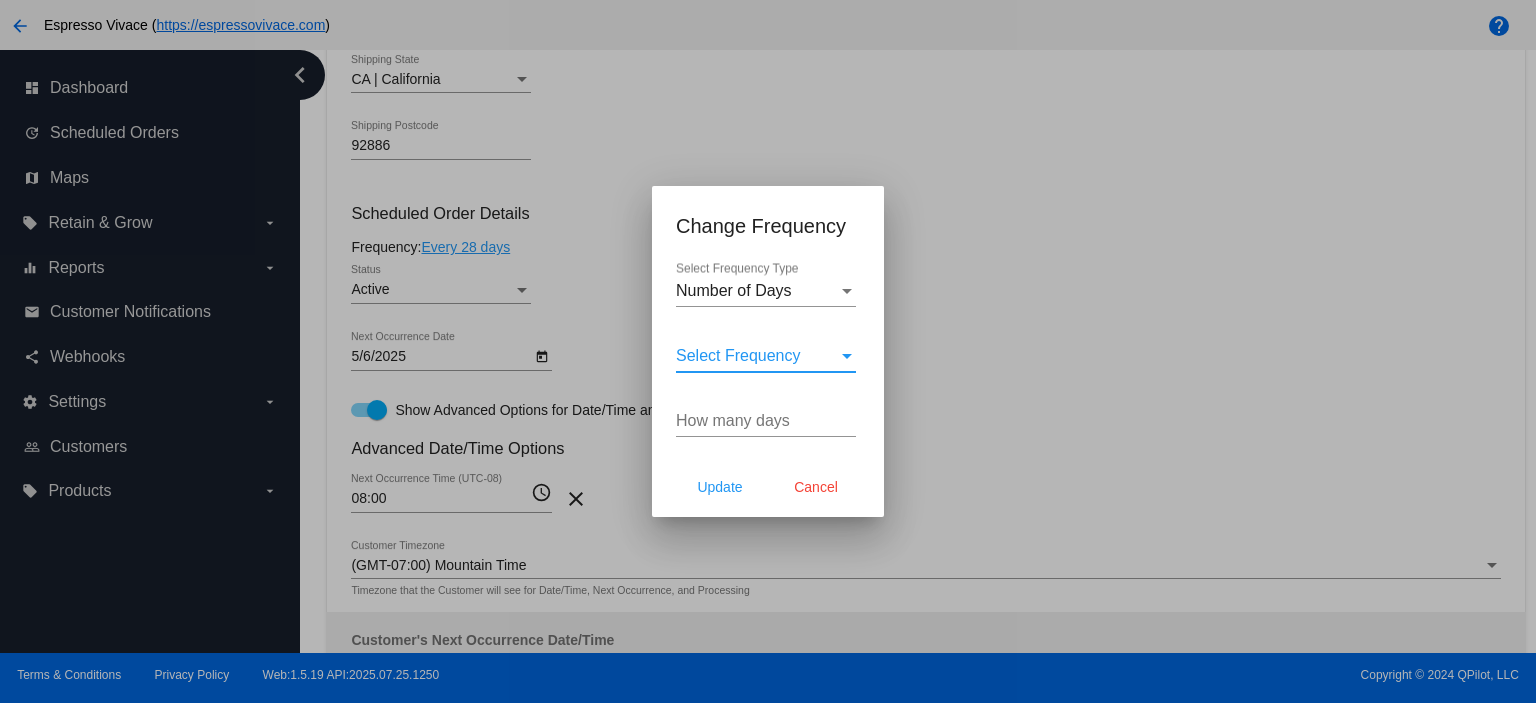 click on "How many days" at bounding box center (766, 421) 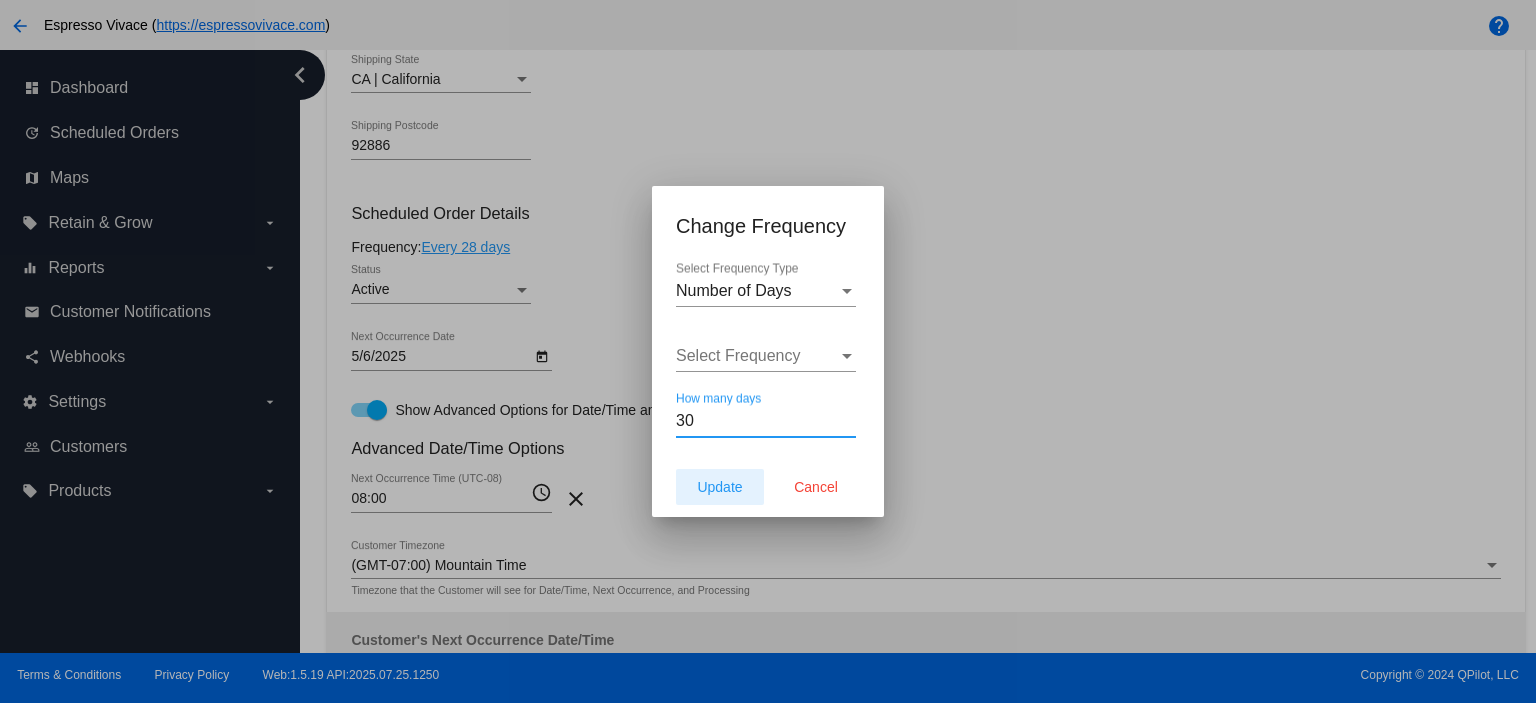 type on "30" 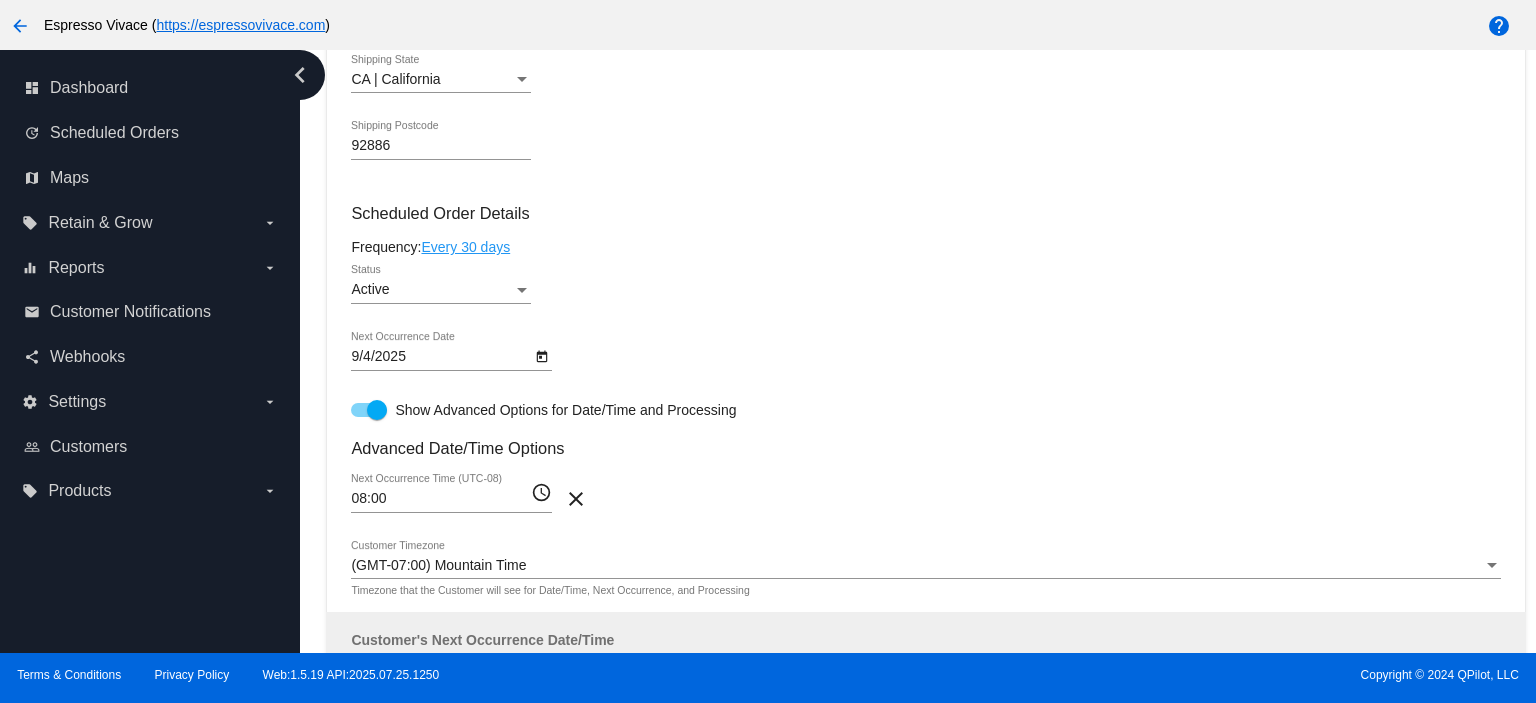 click 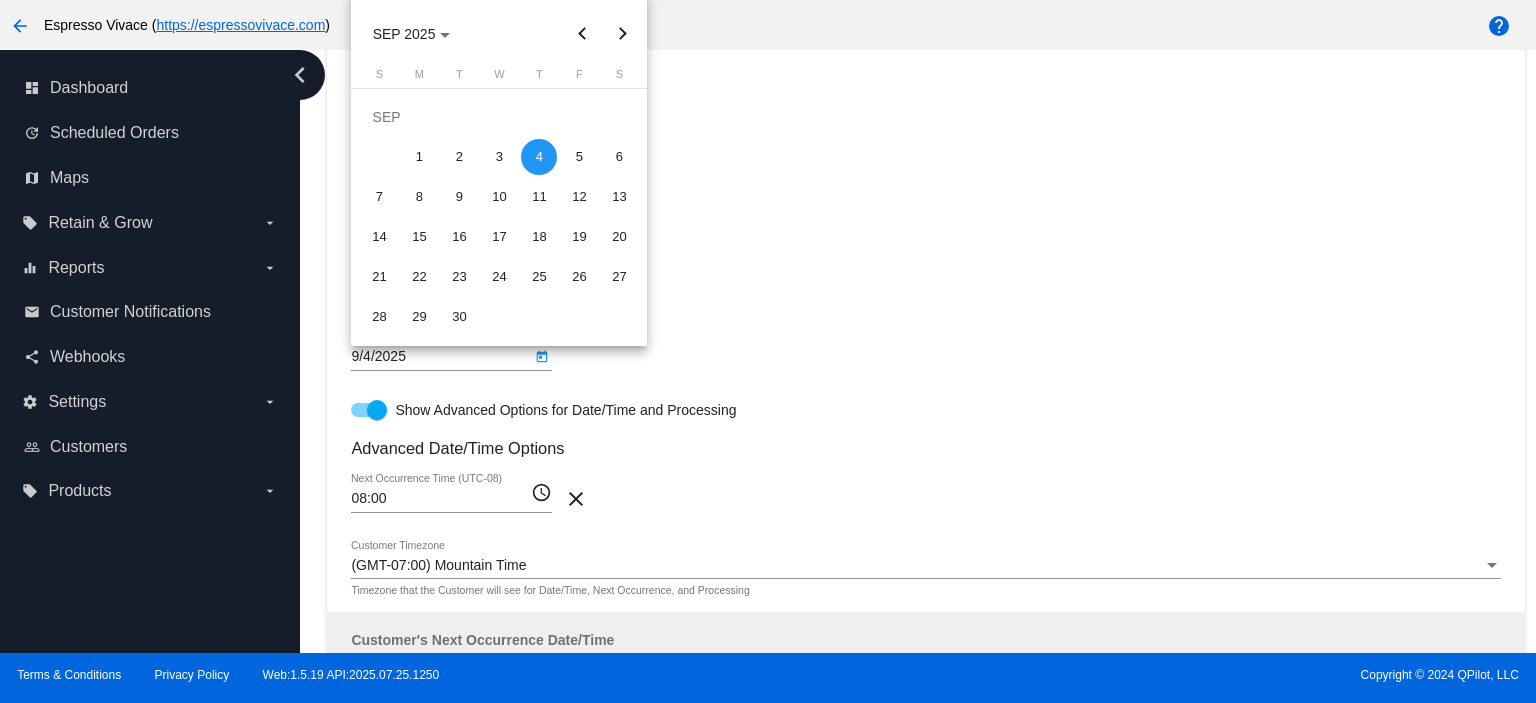 click at bounding box center [582, 34] 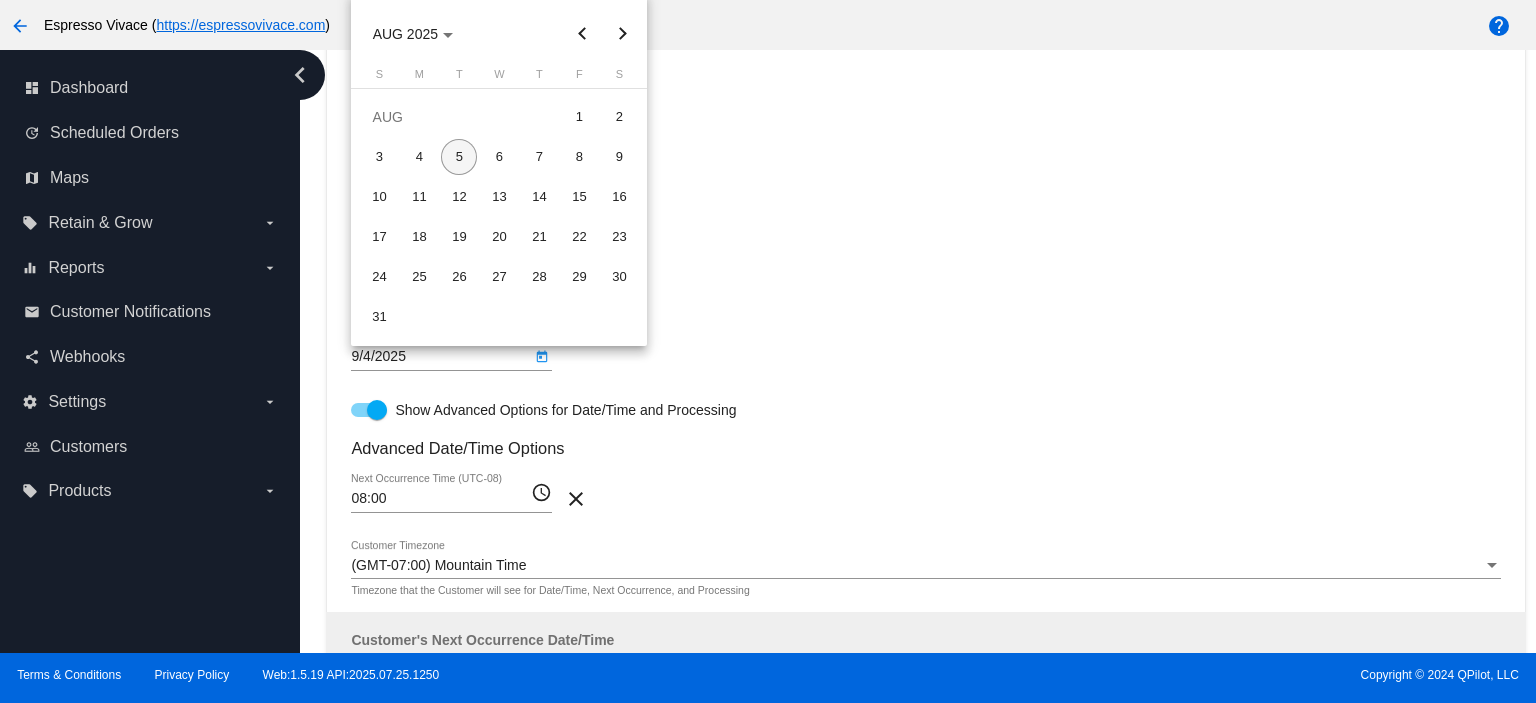 click on "5" at bounding box center [459, 157] 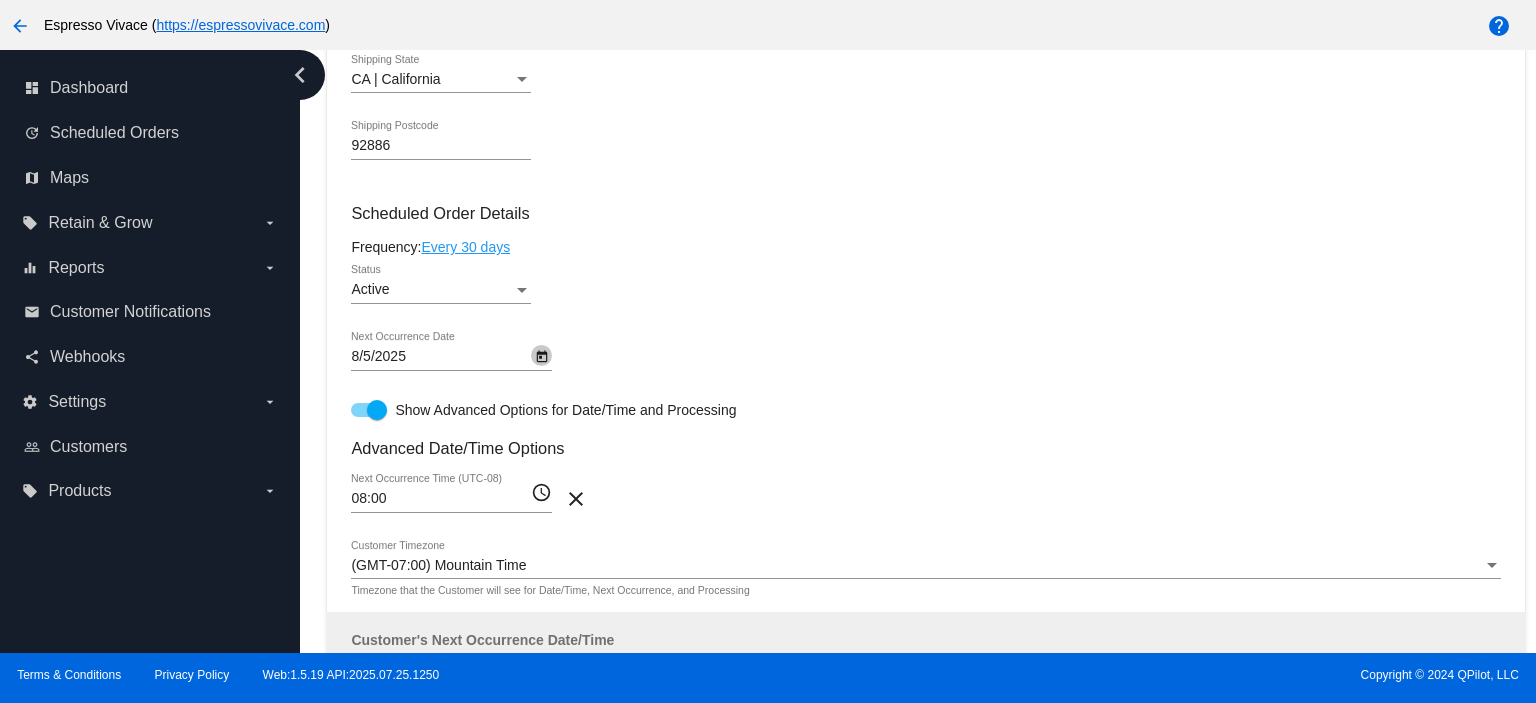 click 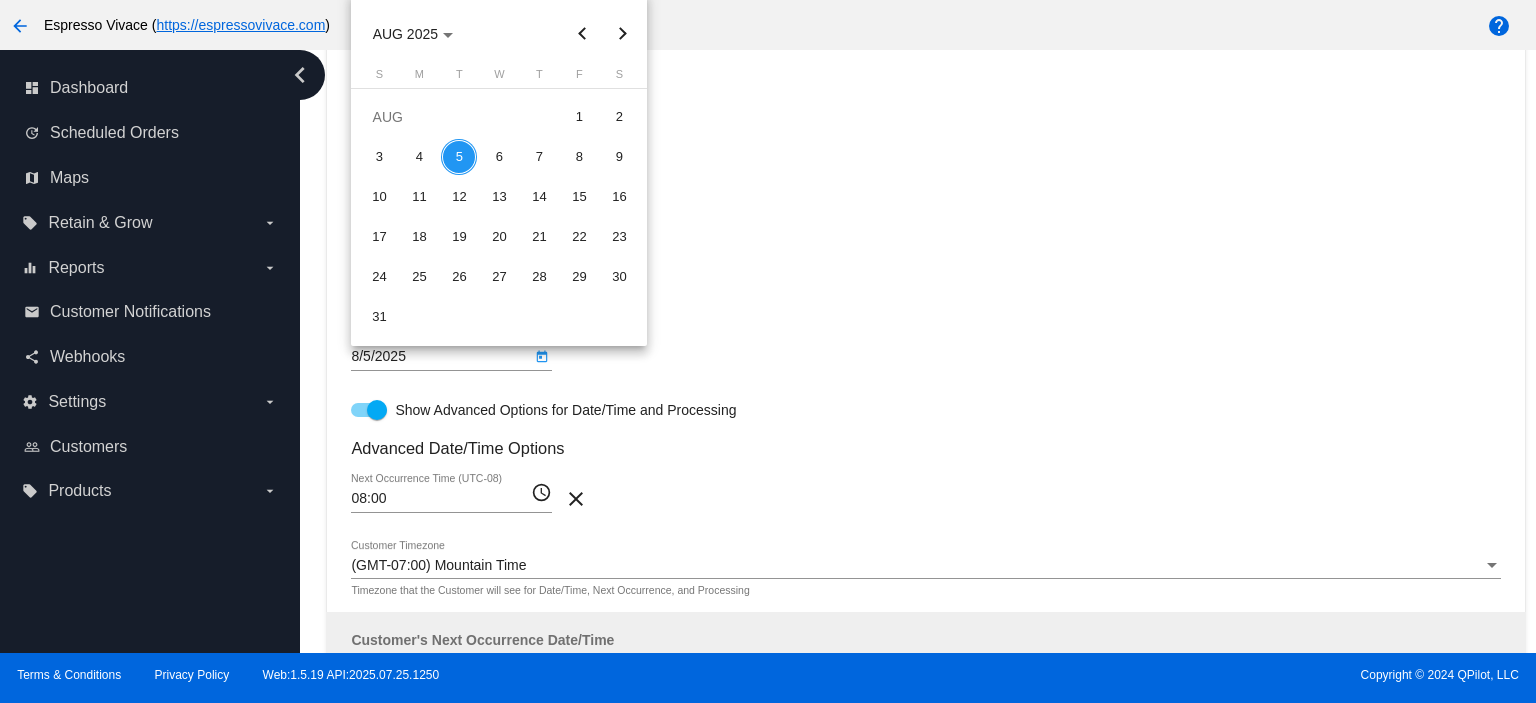 click at bounding box center [768, 351] 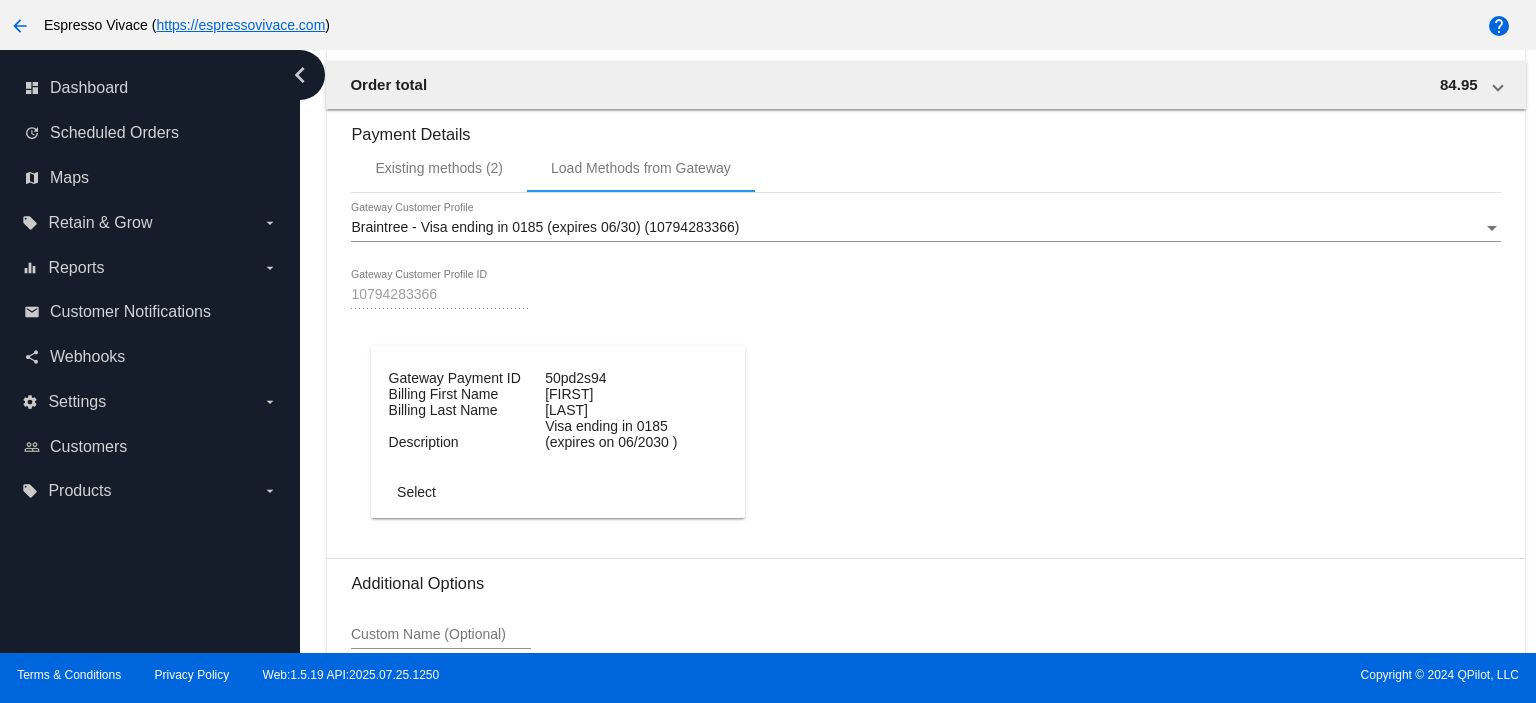 scroll, scrollTop: 2599, scrollLeft: 0, axis: vertical 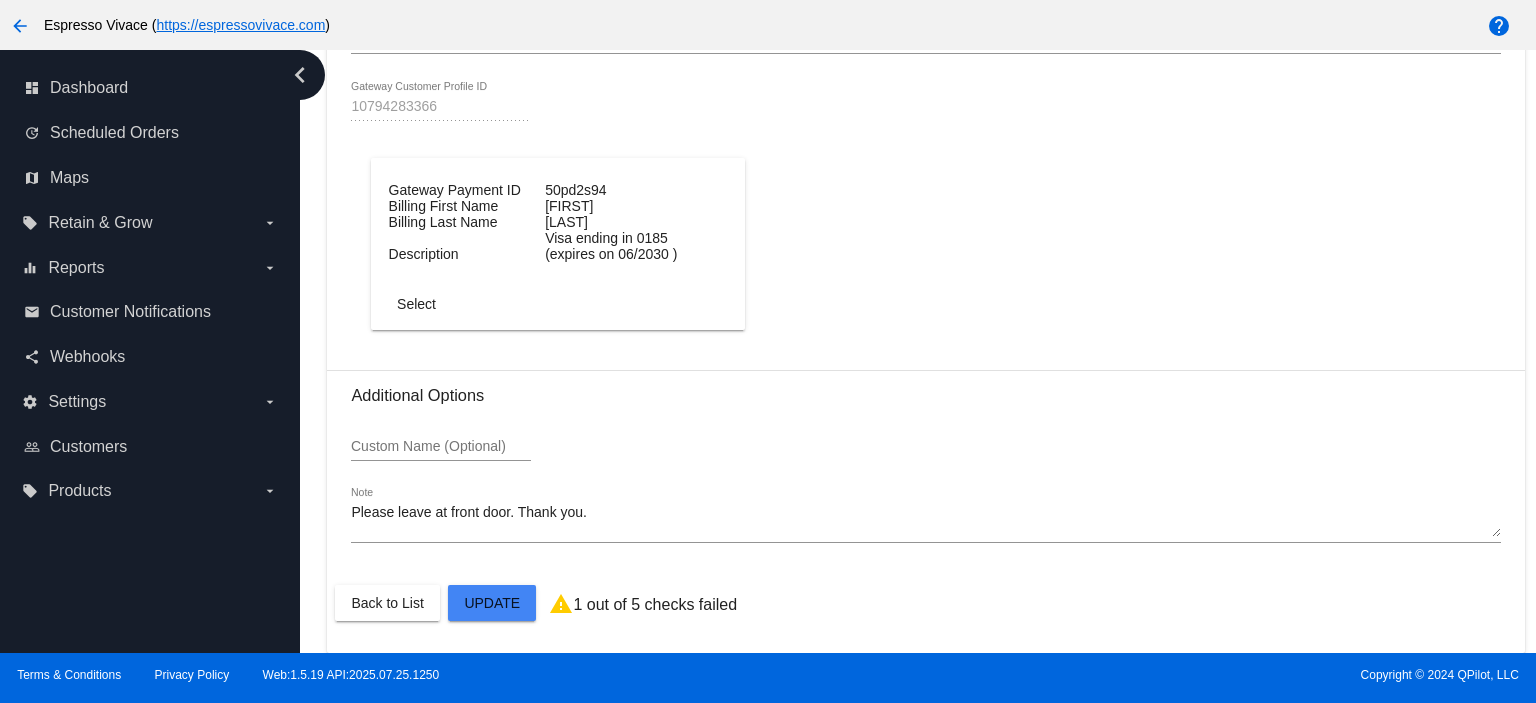 click on "Customer
1796430: [FIRST] [LAST]
gmillerdev@[EMAIL]
Customer Shipping
Enter Shipping Address Select A Saved Address (0)
[FIRST]
Shipping First Name
[LAST]
Shipping Last Name
US | USA
Shipping Country
17926 Via Roma
Shipping Street 1
Shipping Street 2
Yorba Linda
Shipping City
CA | California
Shipping State
92886
Shipping Postcode
Scheduled Order Details
Frequency:
Every 30 days
Active
Status" 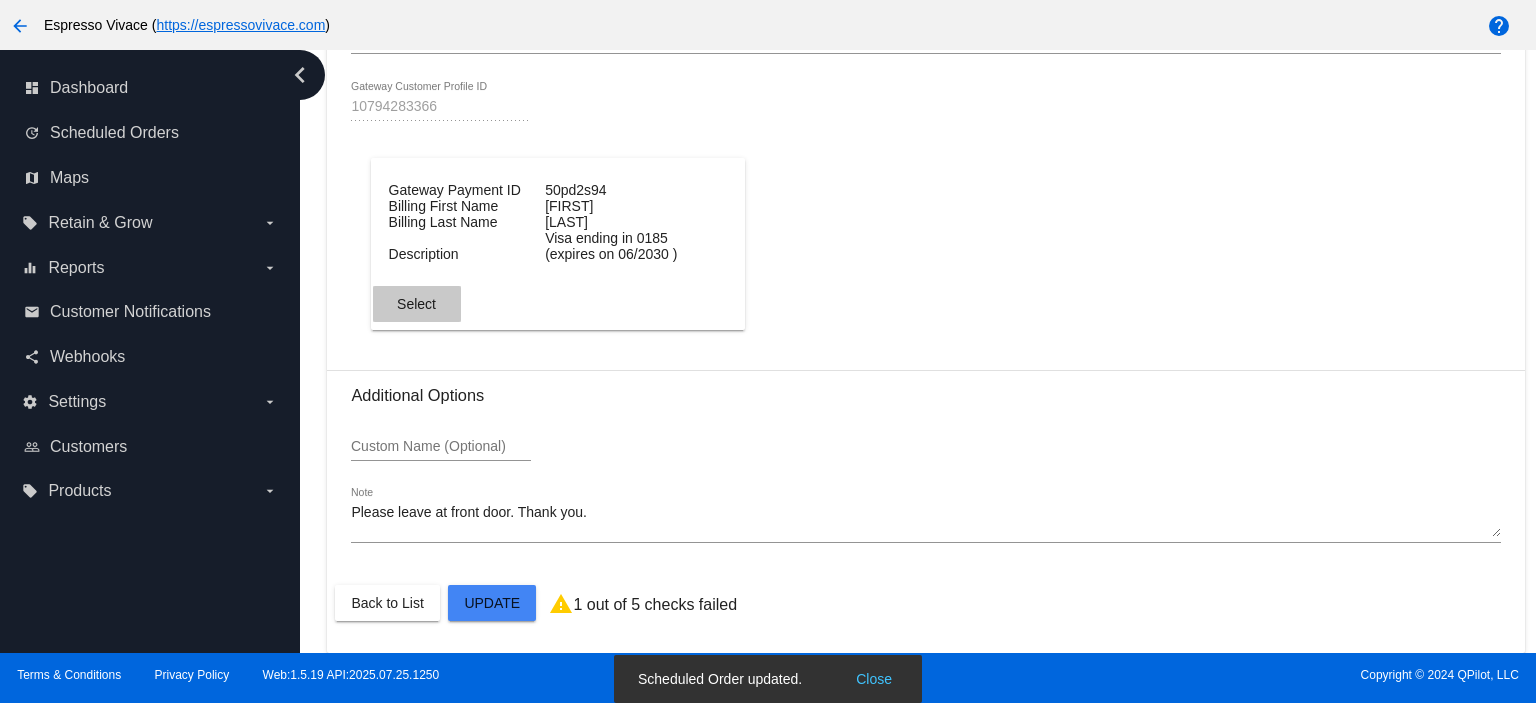 click on "Select" 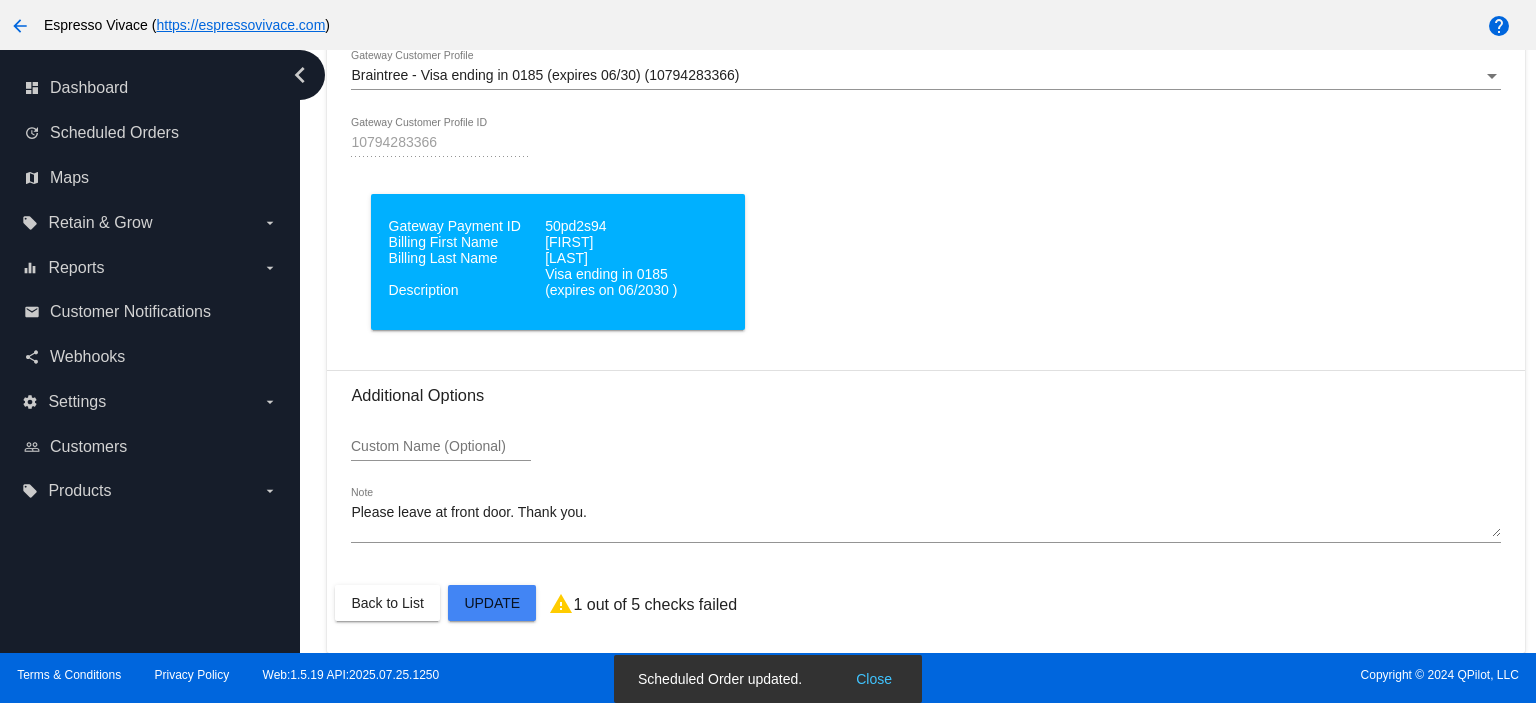 click on "Customer
1796430: [FIRST] [LAST]
gmillerdev@[EMAIL]
Customer Shipping
Enter Shipping Address Select A Saved Address (0)
[FIRST]
Shipping First Name
[LAST]
Shipping Last Name
US | USA
Shipping Country
17926 Via Roma
Shipping Street 1
Shipping Street 2
Yorba Linda
Shipping City
CA | California
Shipping State
92886
Shipping Postcode
Scheduled Order Details
Frequency:
Every 30 days
Active
Status" 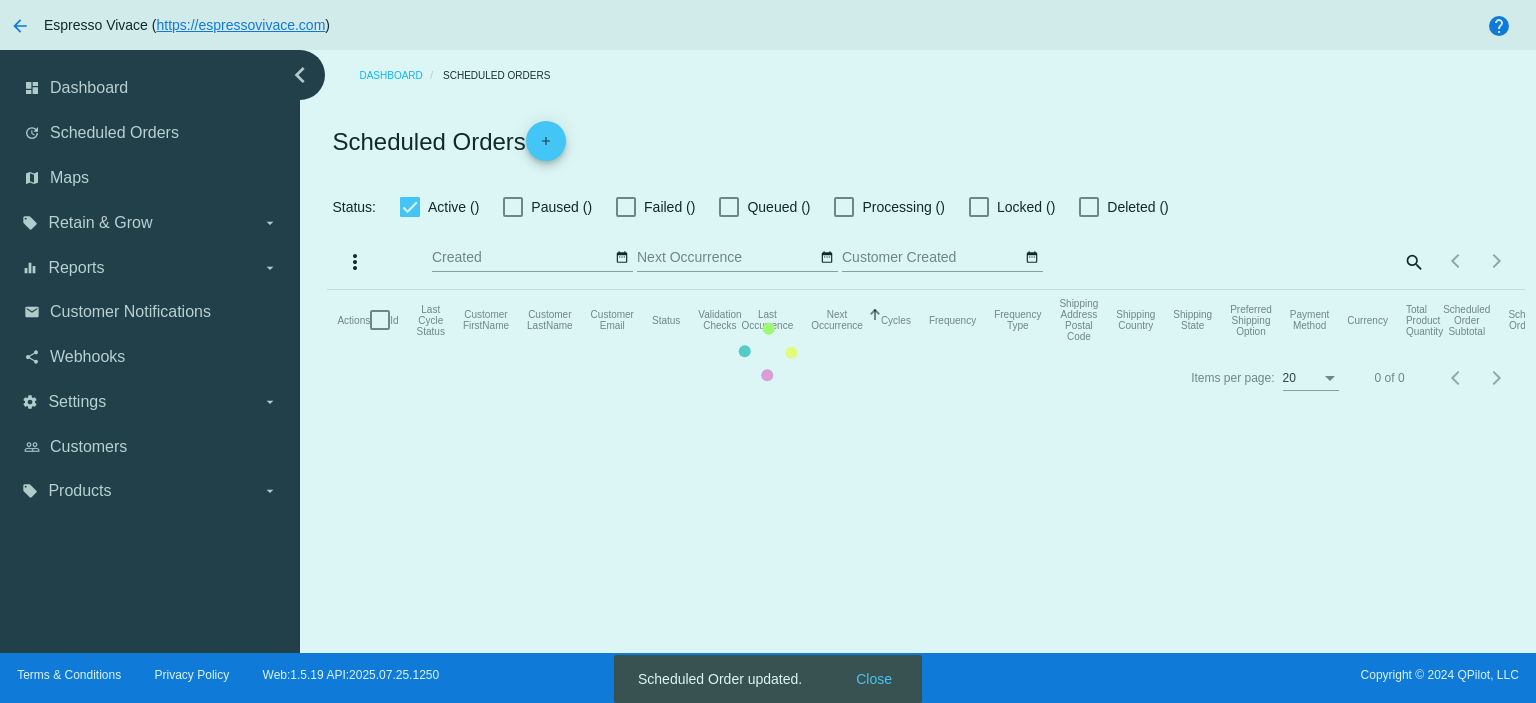 scroll, scrollTop: 0, scrollLeft: 0, axis: both 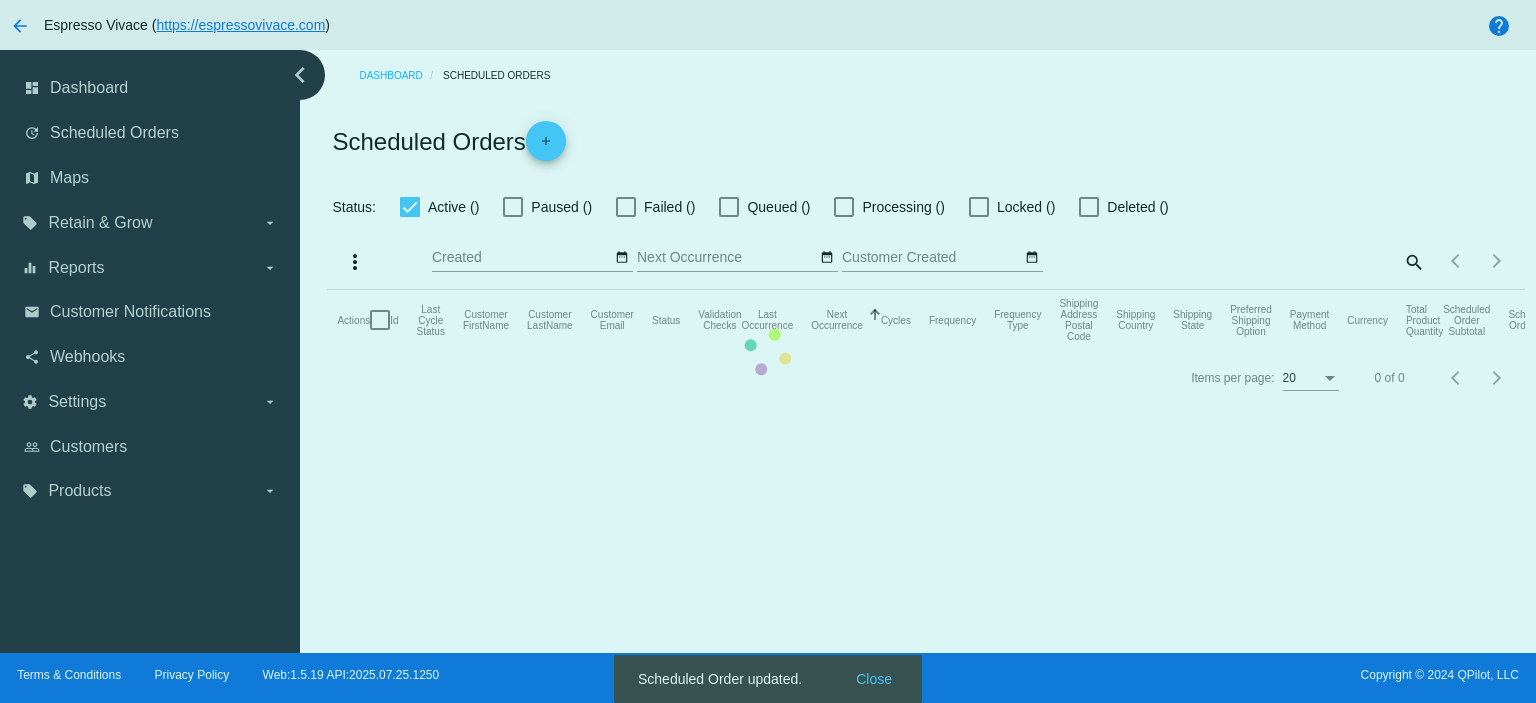 checkbox on "true" 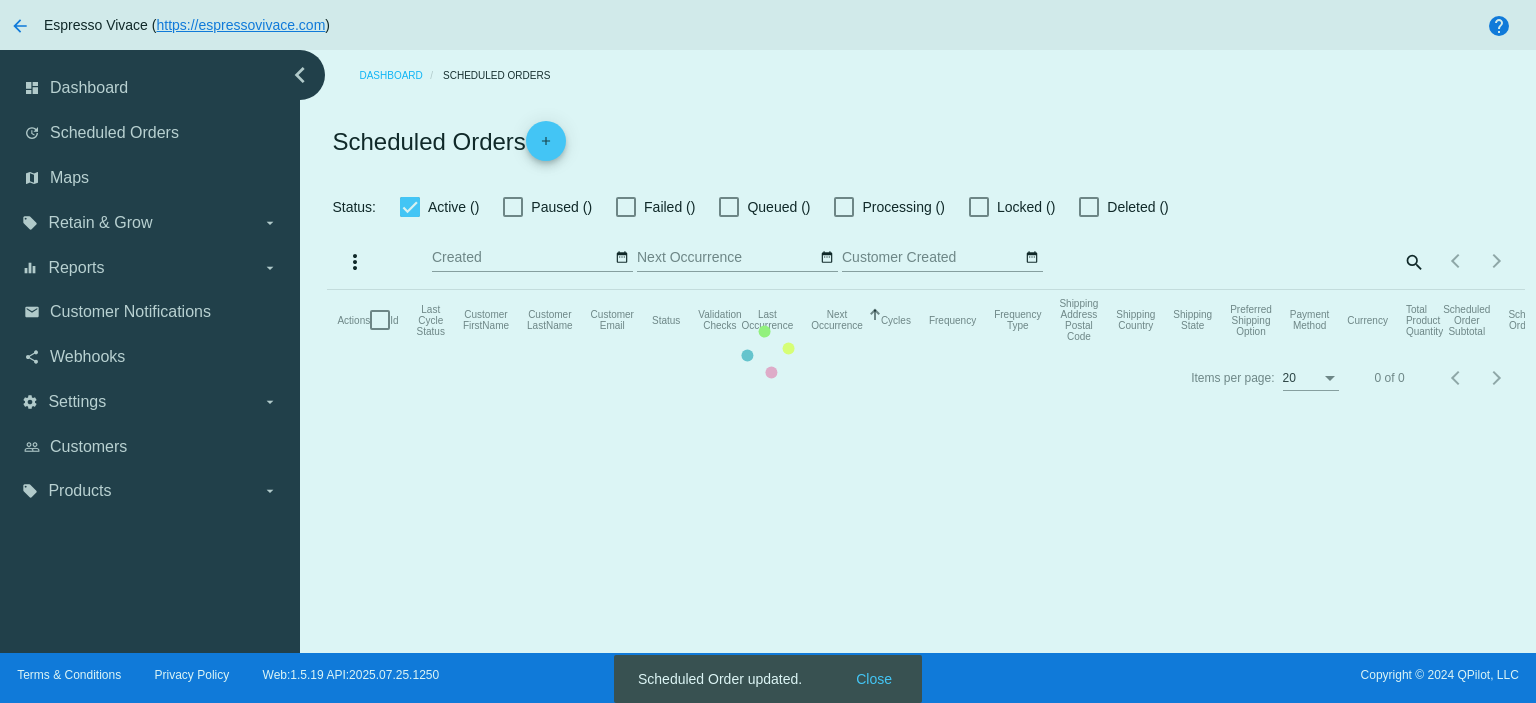 checkbox on "true" 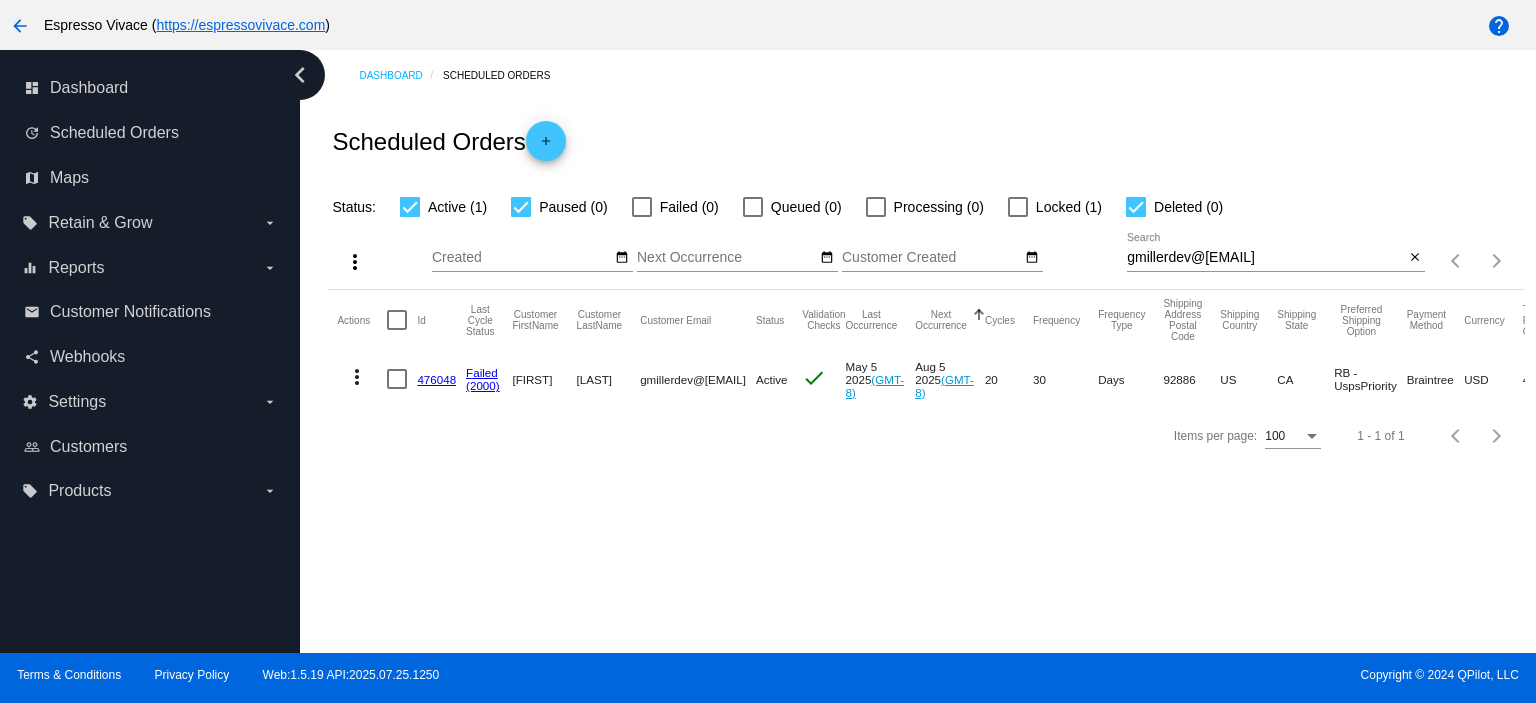 drag, startPoint x: 1037, startPoint y: 372, endPoint x: 1089, endPoint y: 378, distance: 52.34501 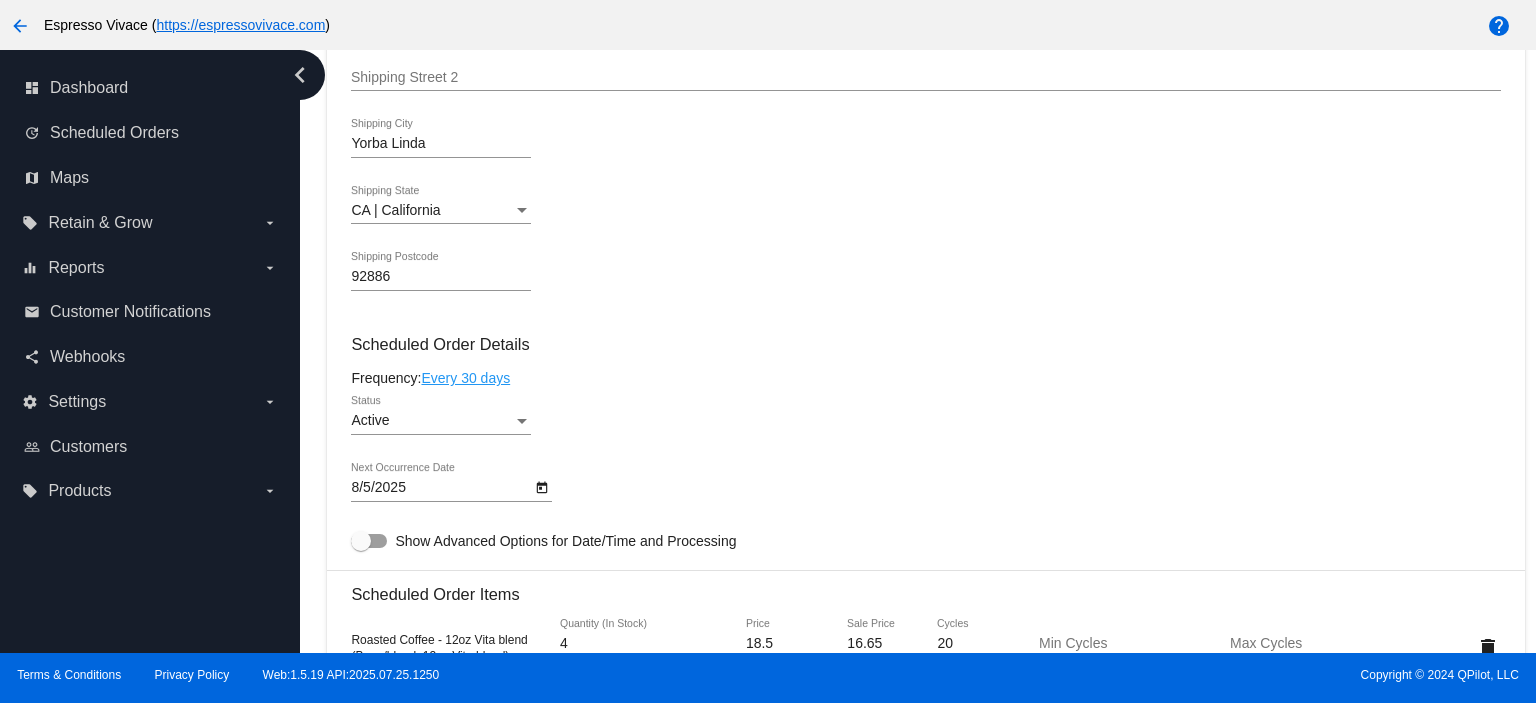 scroll, scrollTop: 1000, scrollLeft: 0, axis: vertical 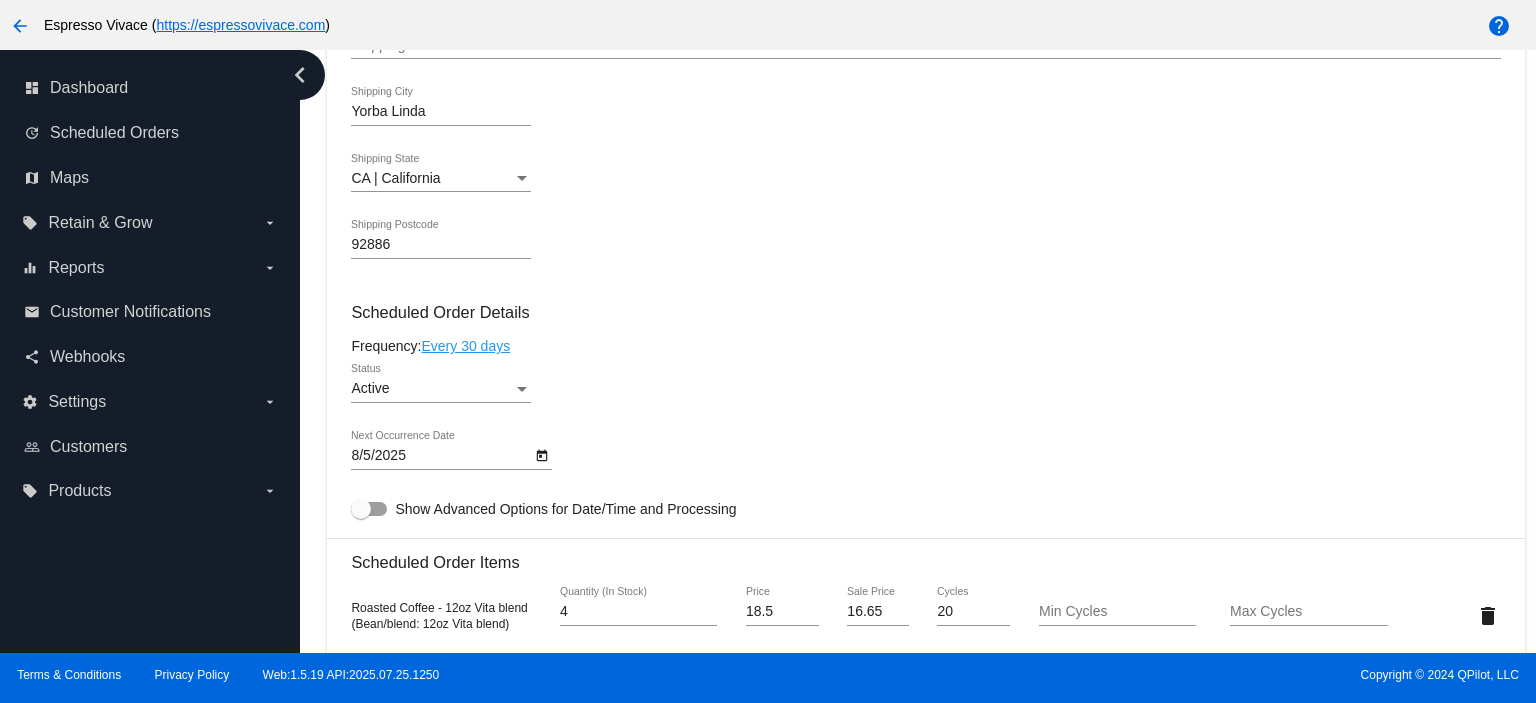 click on "Every 30 days" 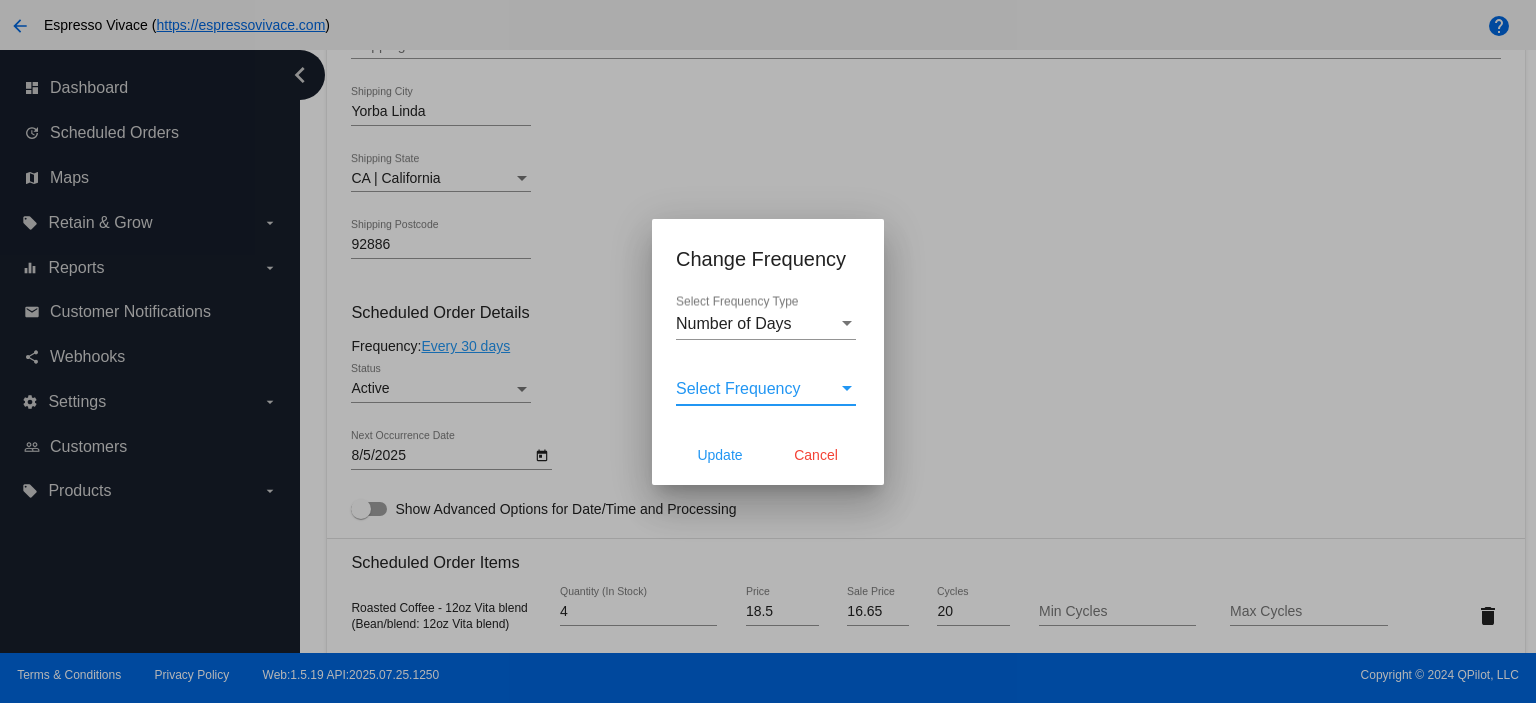 click on "Select Frequency" at bounding box center [738, 388] 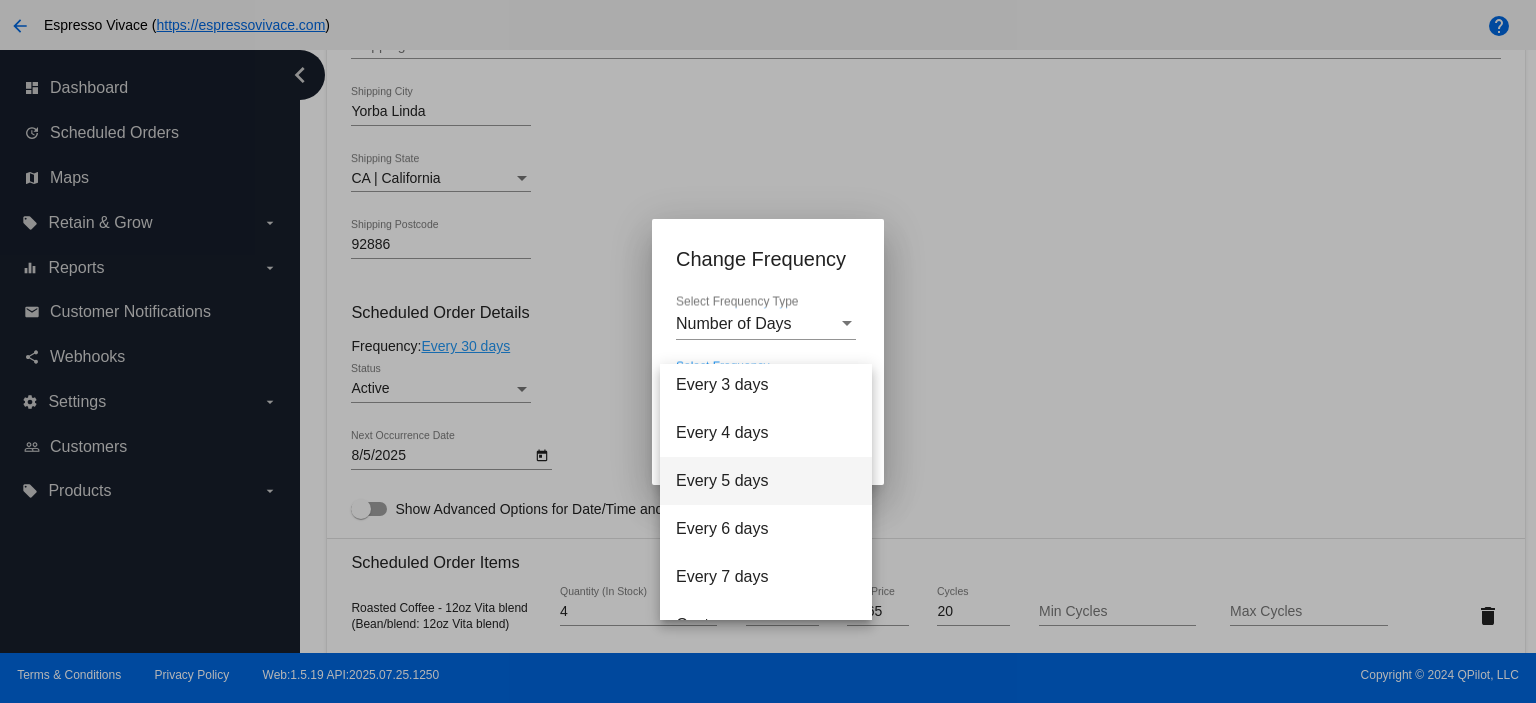 scroll, scrollTop: 80, scrollLeft: 0, axis: vertical 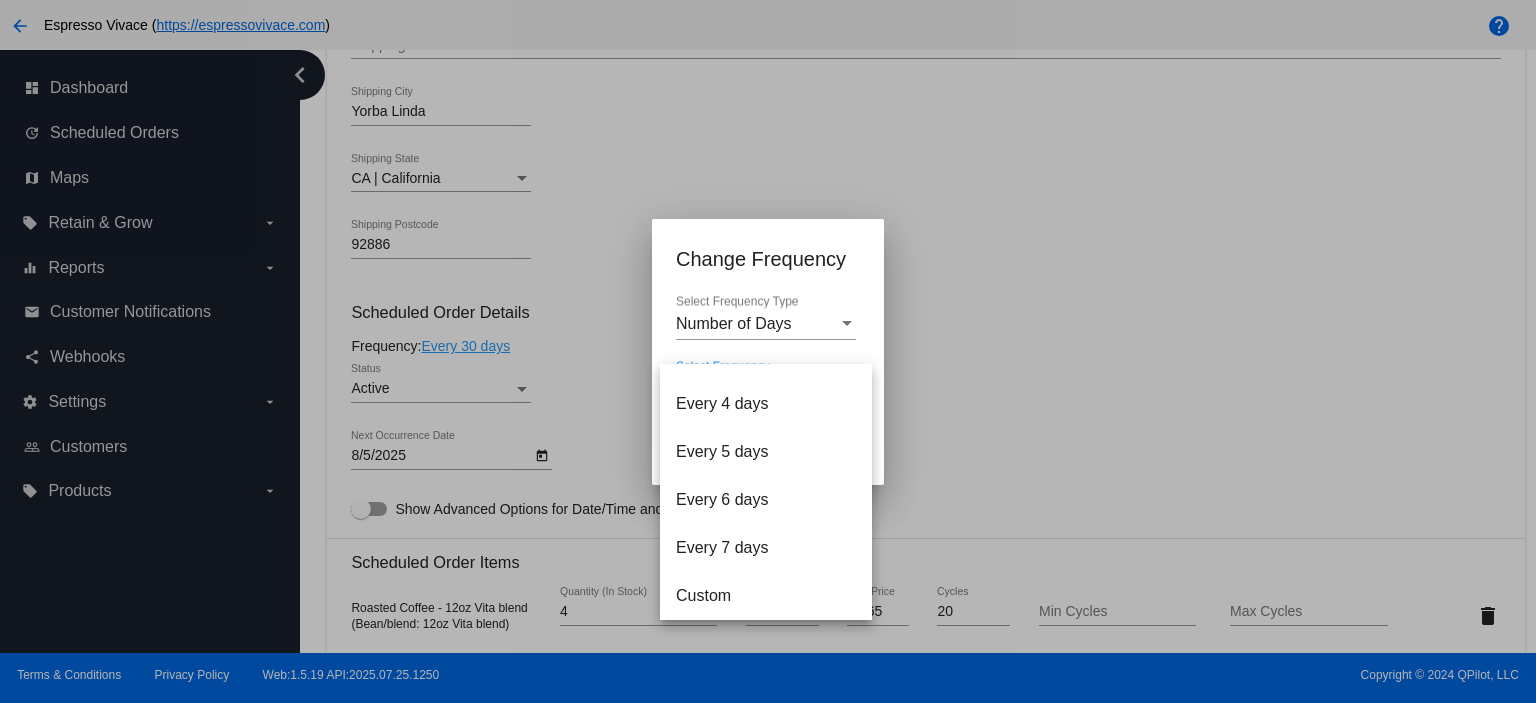 click at bounding box center [768, 351] 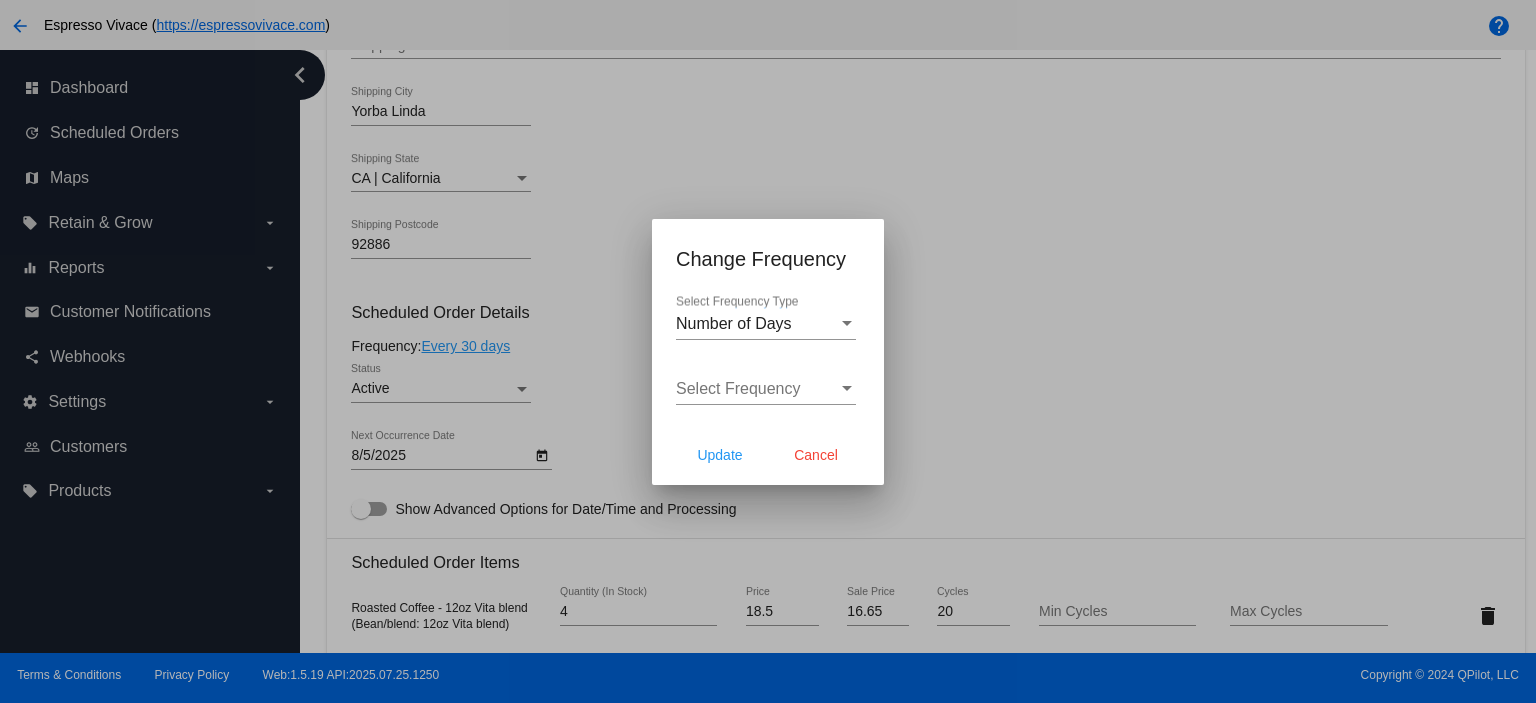 click on "Number of Days" at bounding box center [734, 323] 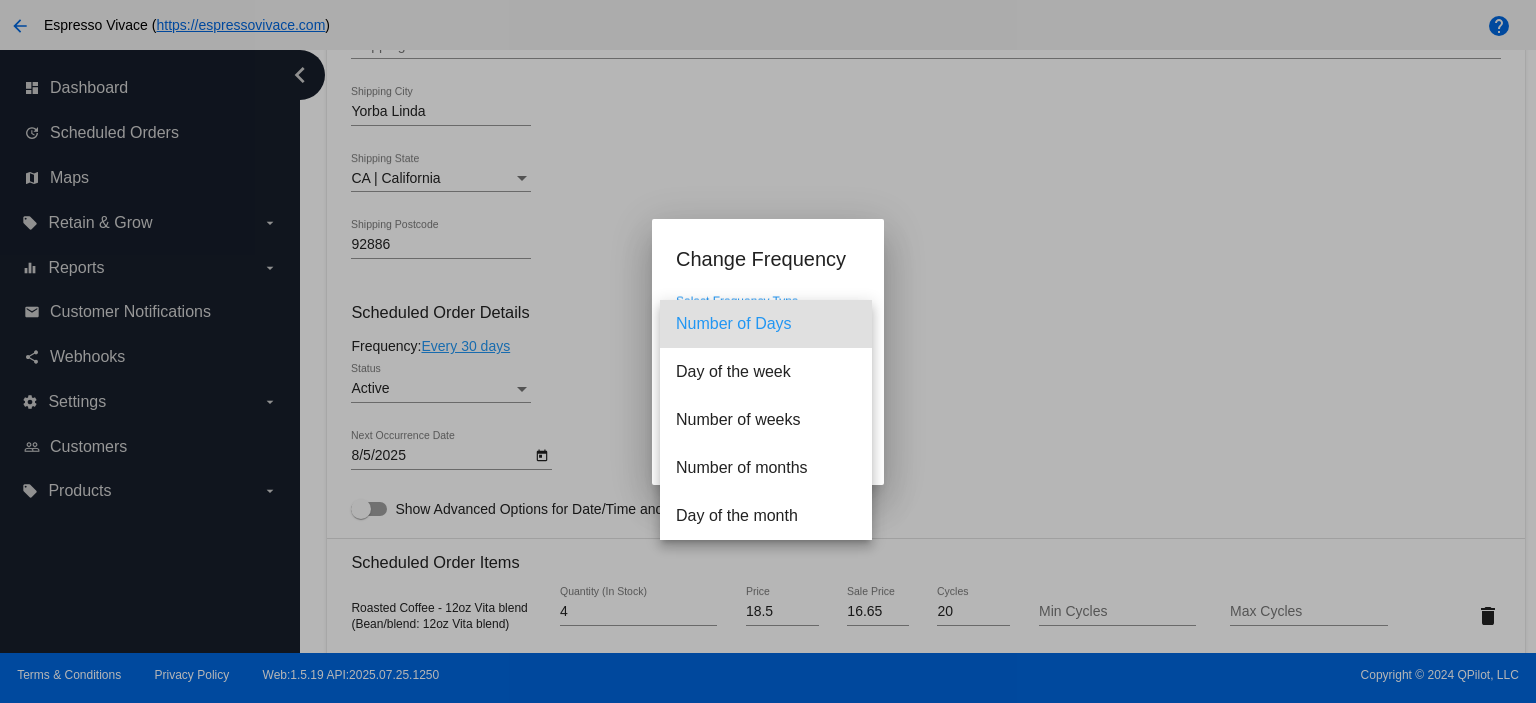 click at bounding box center [768, 351] 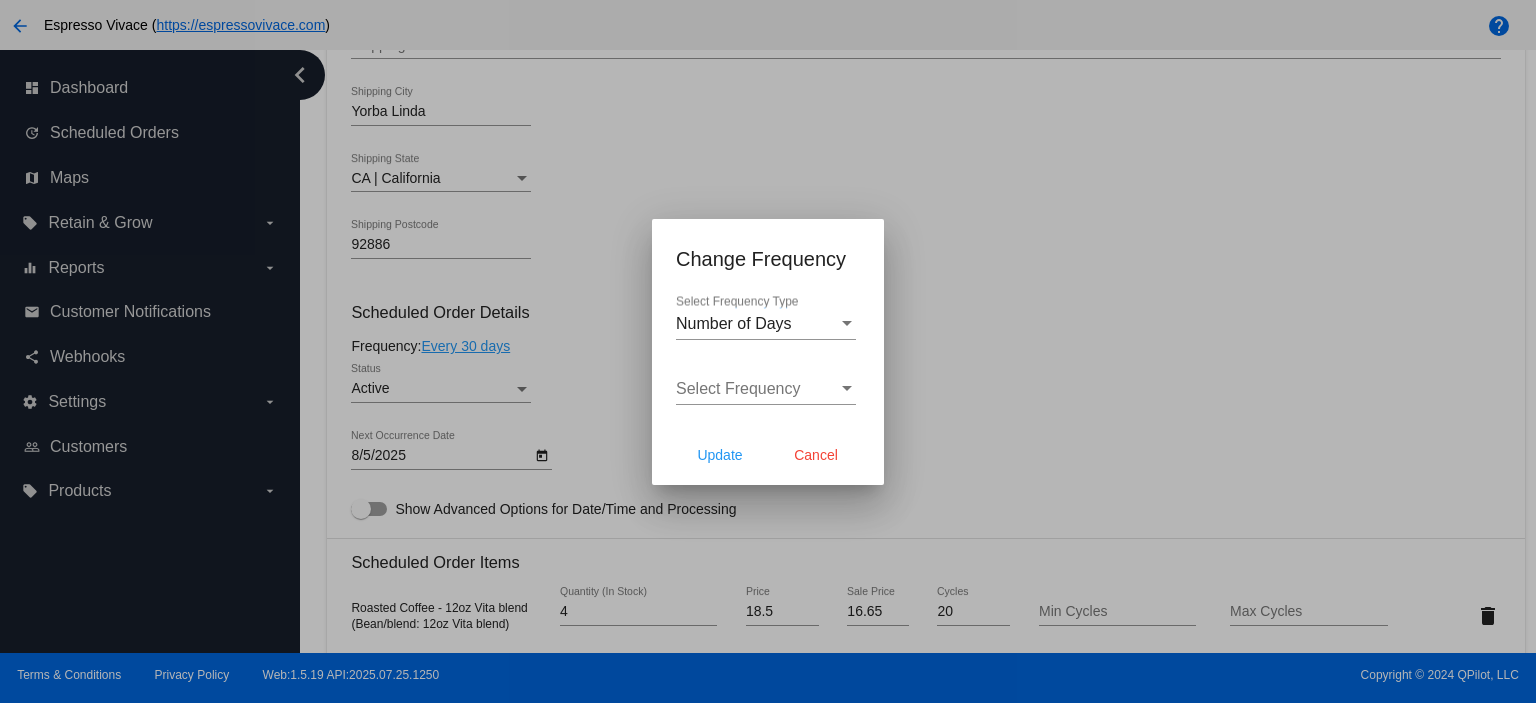 click on "Select Frequency
Select Frequency" at bounding box center [766, 382] 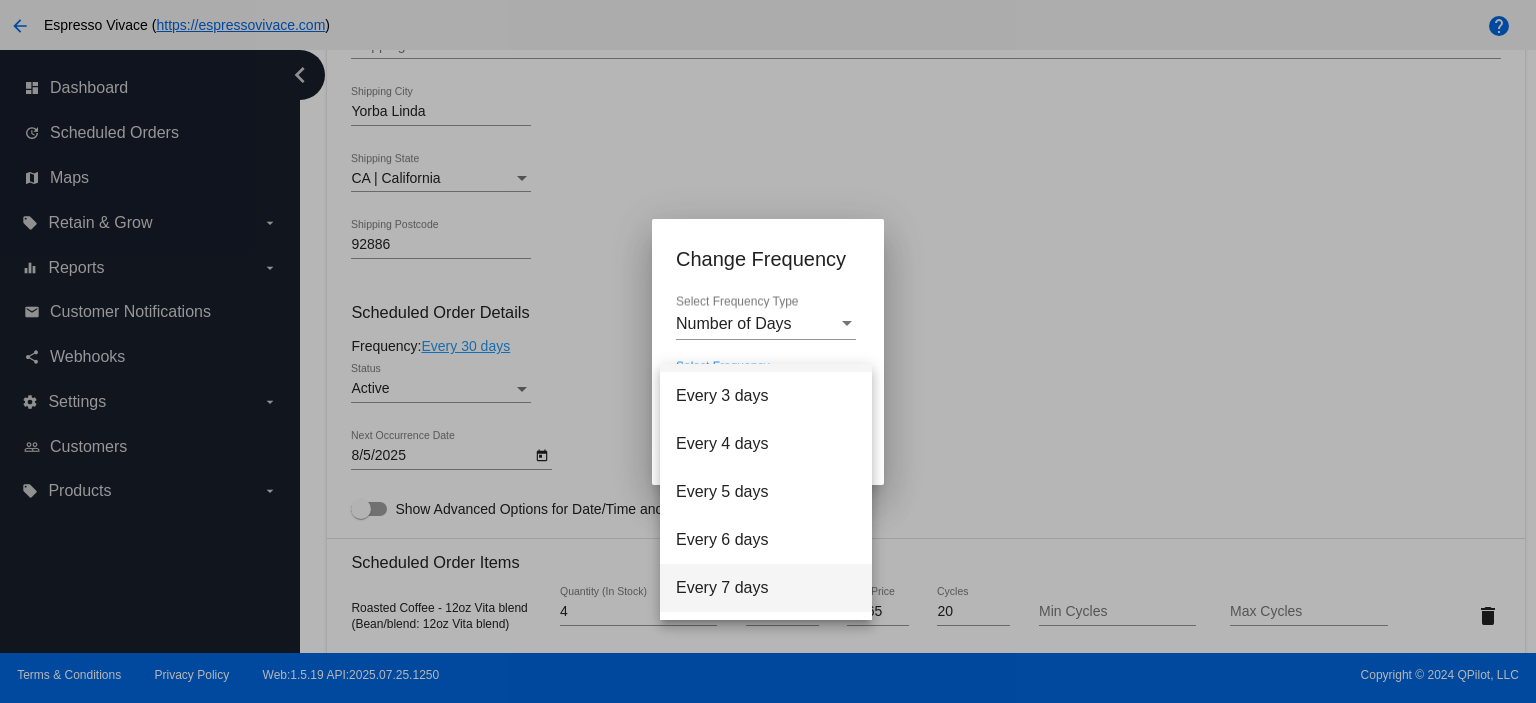 scroll, scrollTop: 80, scrollLeft: 0, axis: vertical 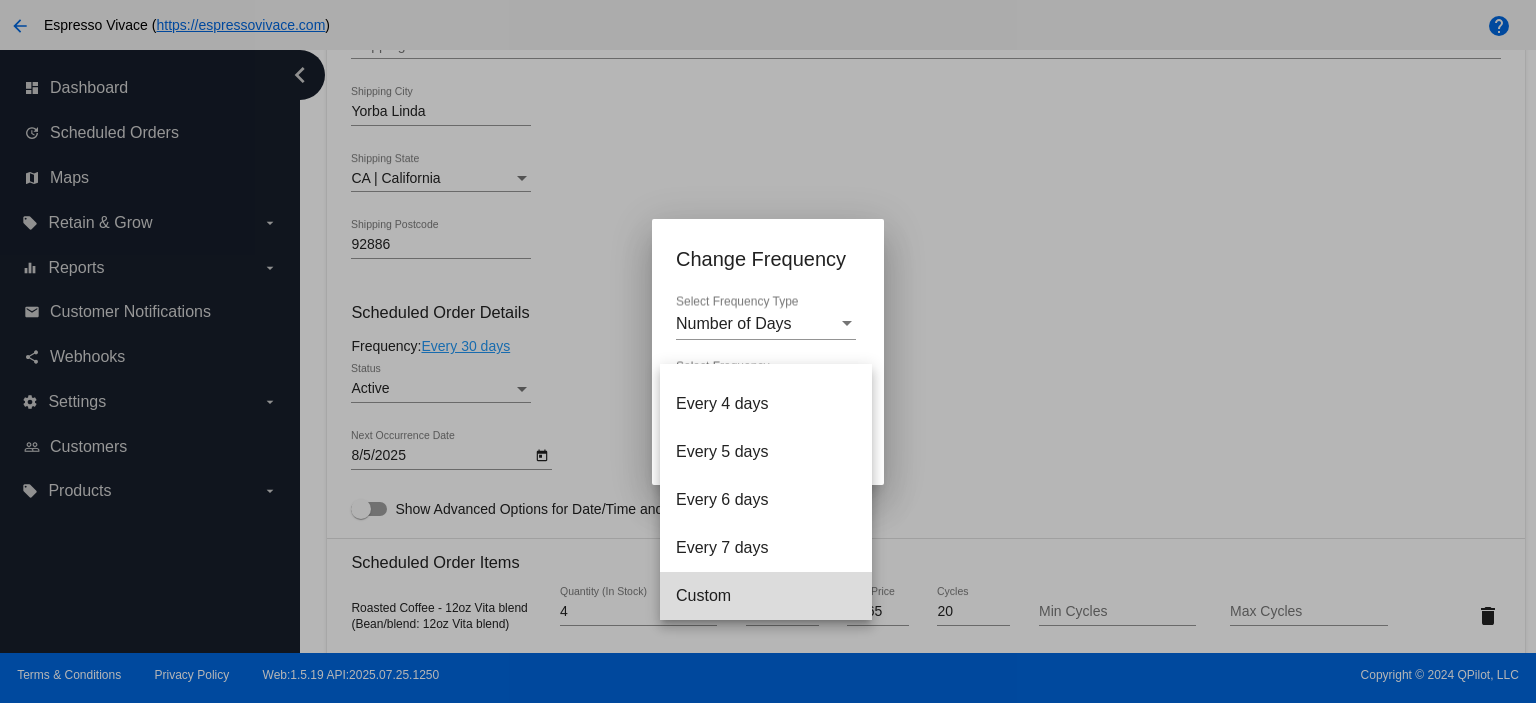 click on "Custom" at bounding box center (766, 596) 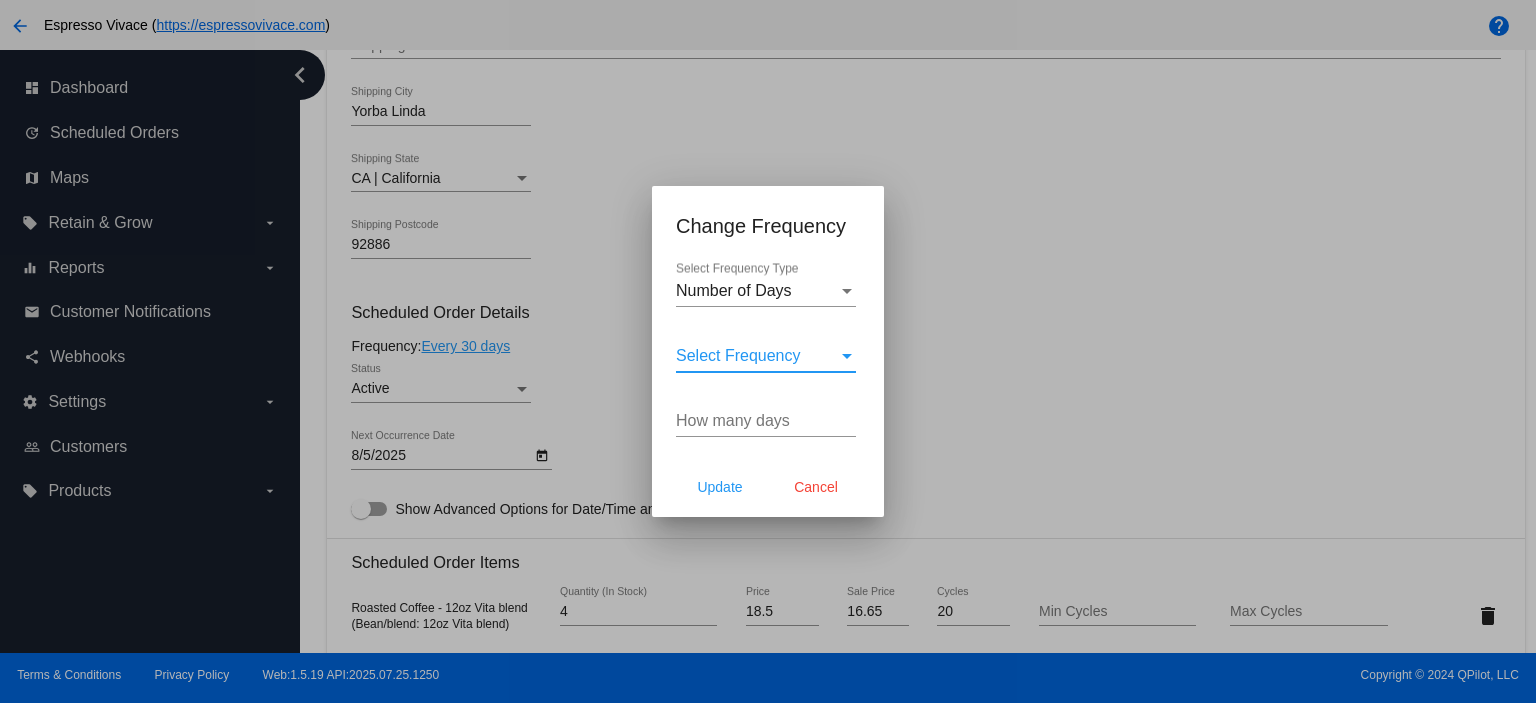 click on "How many days" at bounding box center (766, 421) 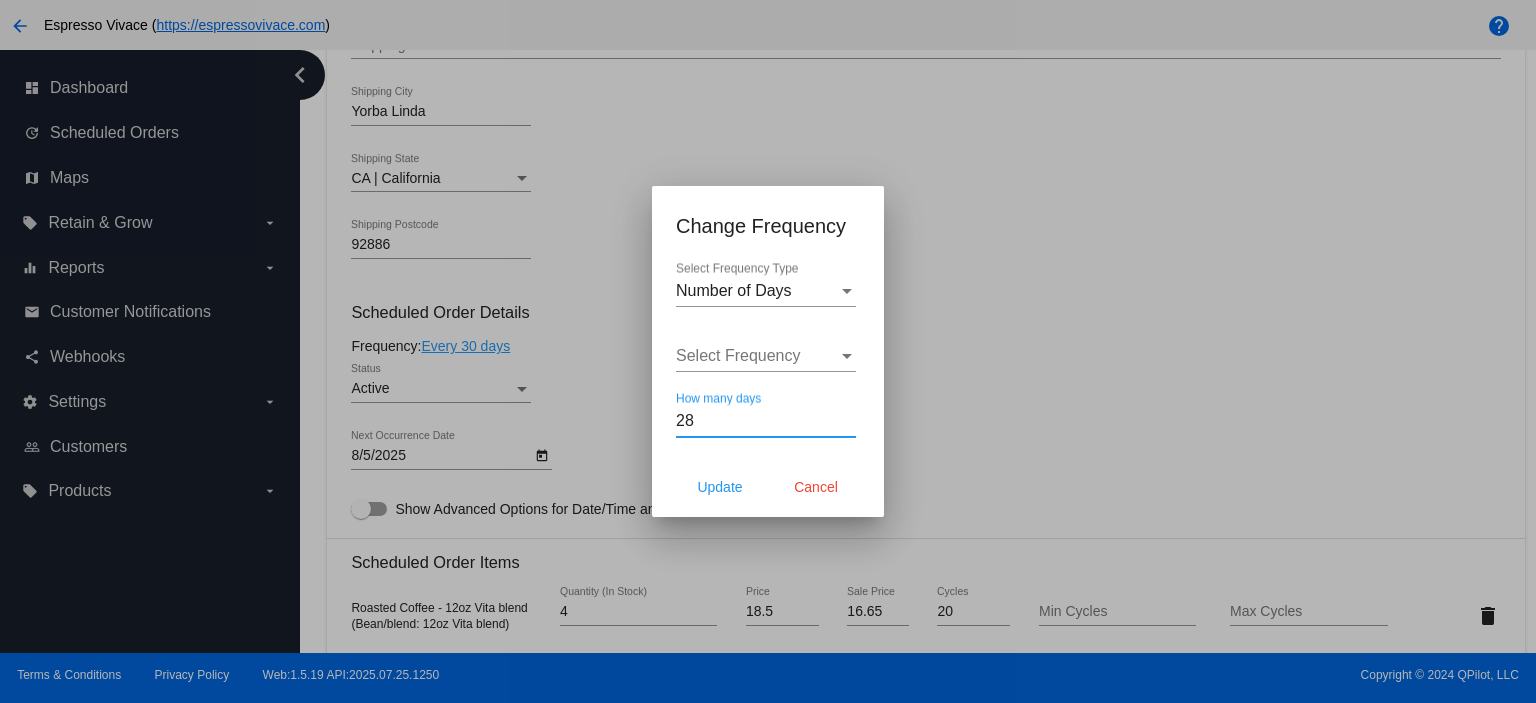 type on "28" 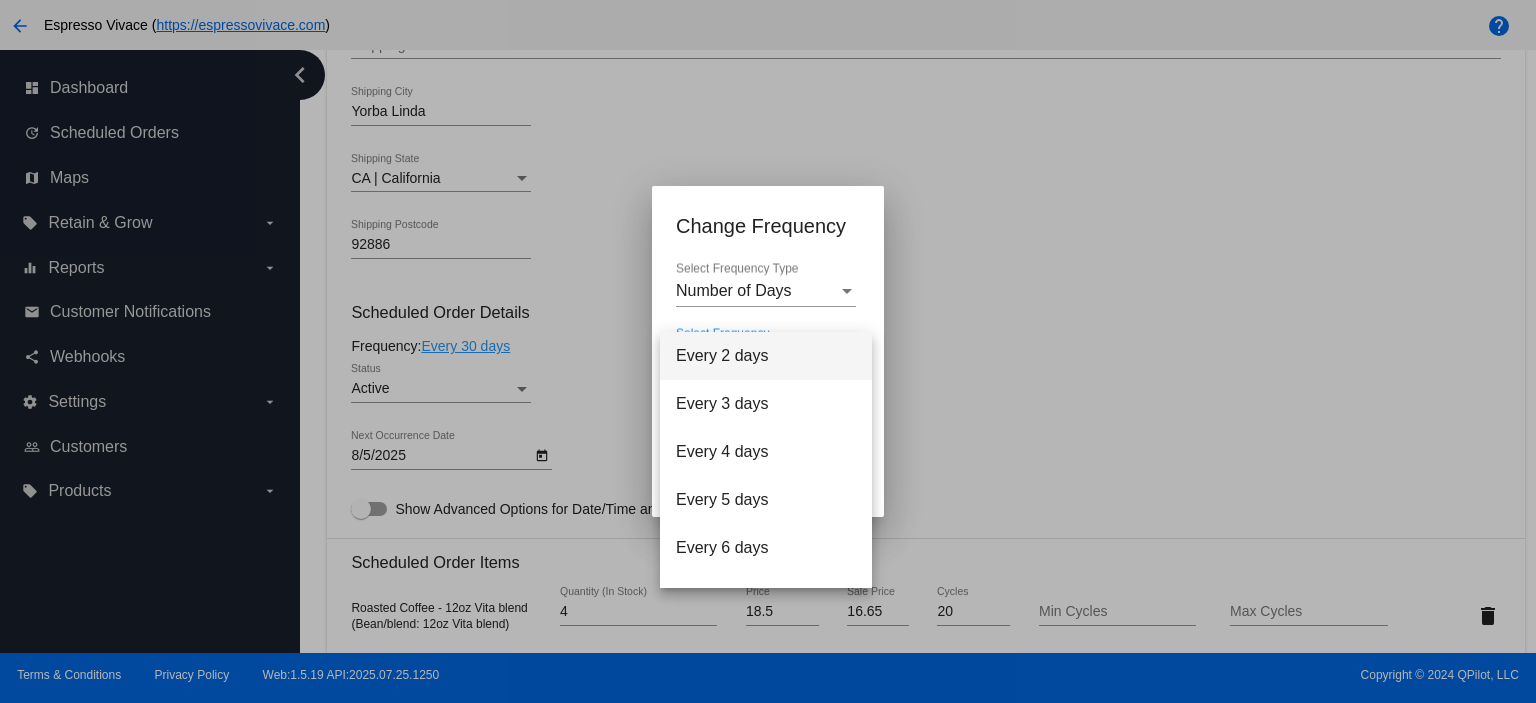click at bounding box center (768, 351) 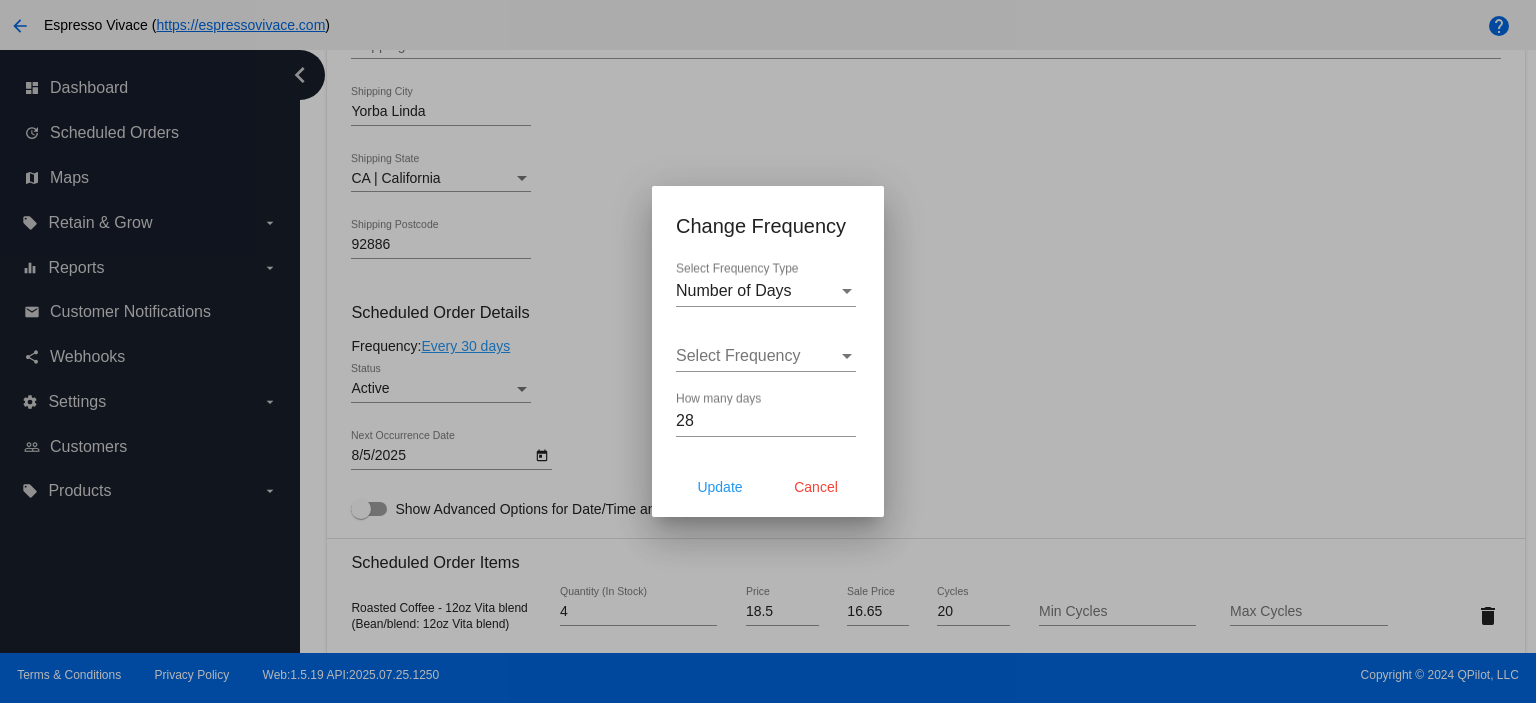 click on "Update" 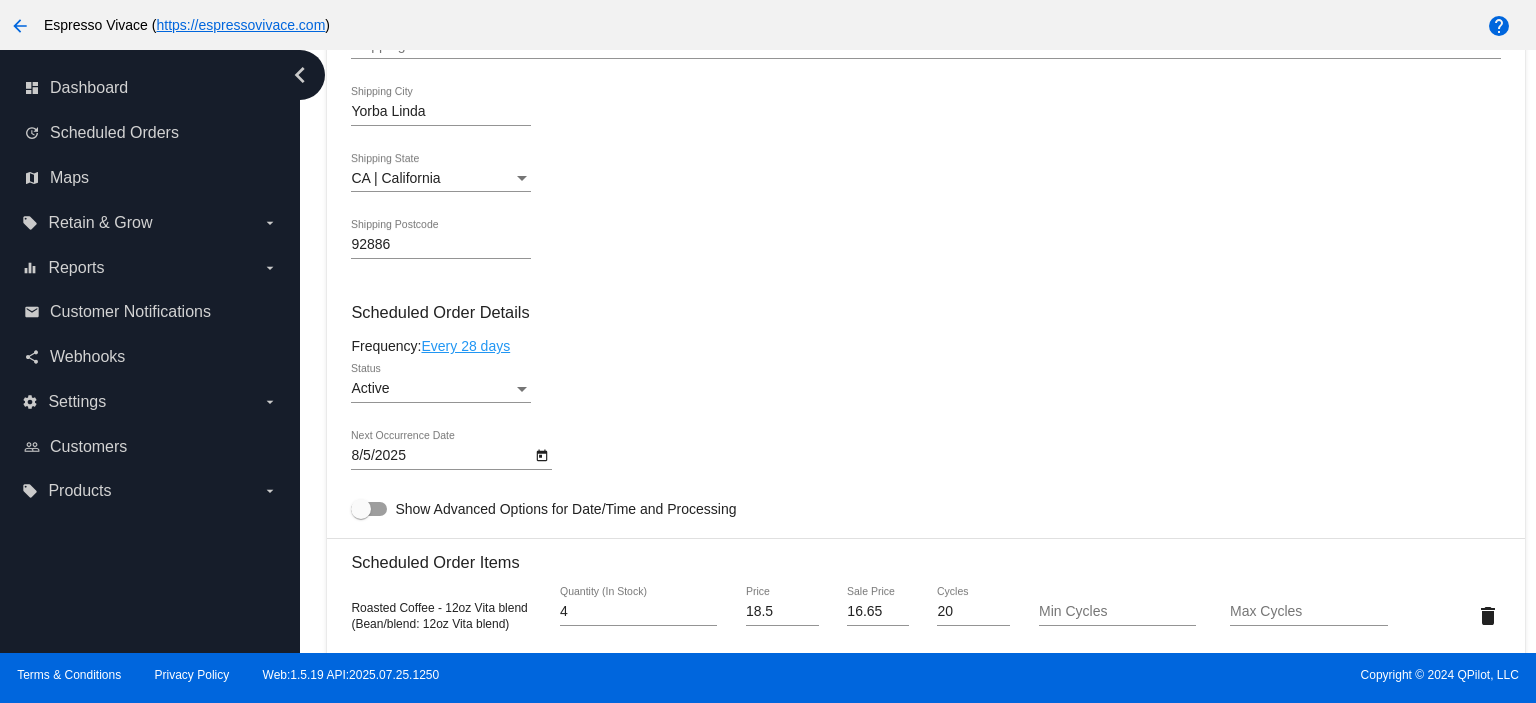 type on "9/2/2025" 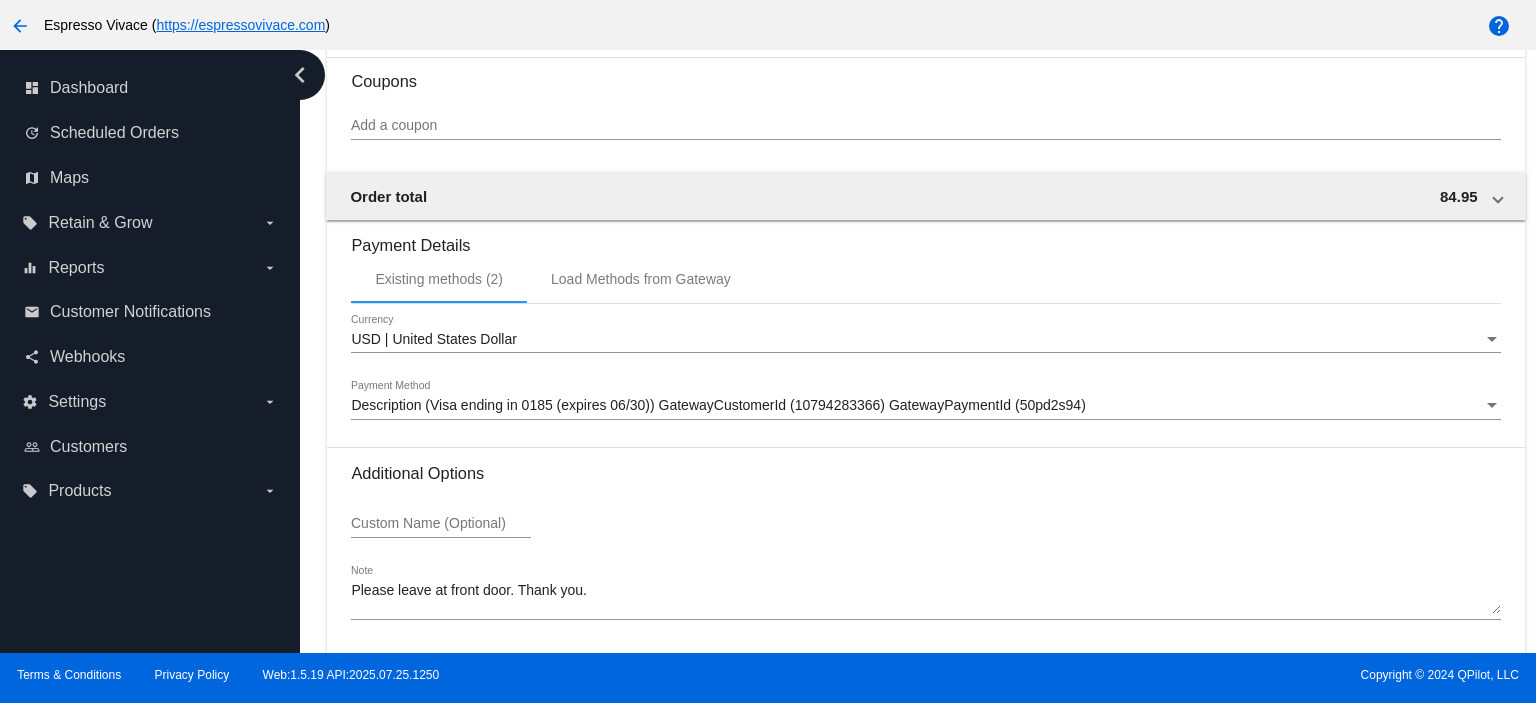 scroll, scrollTop: 1920, scrollLeft: 0, axis: vertical 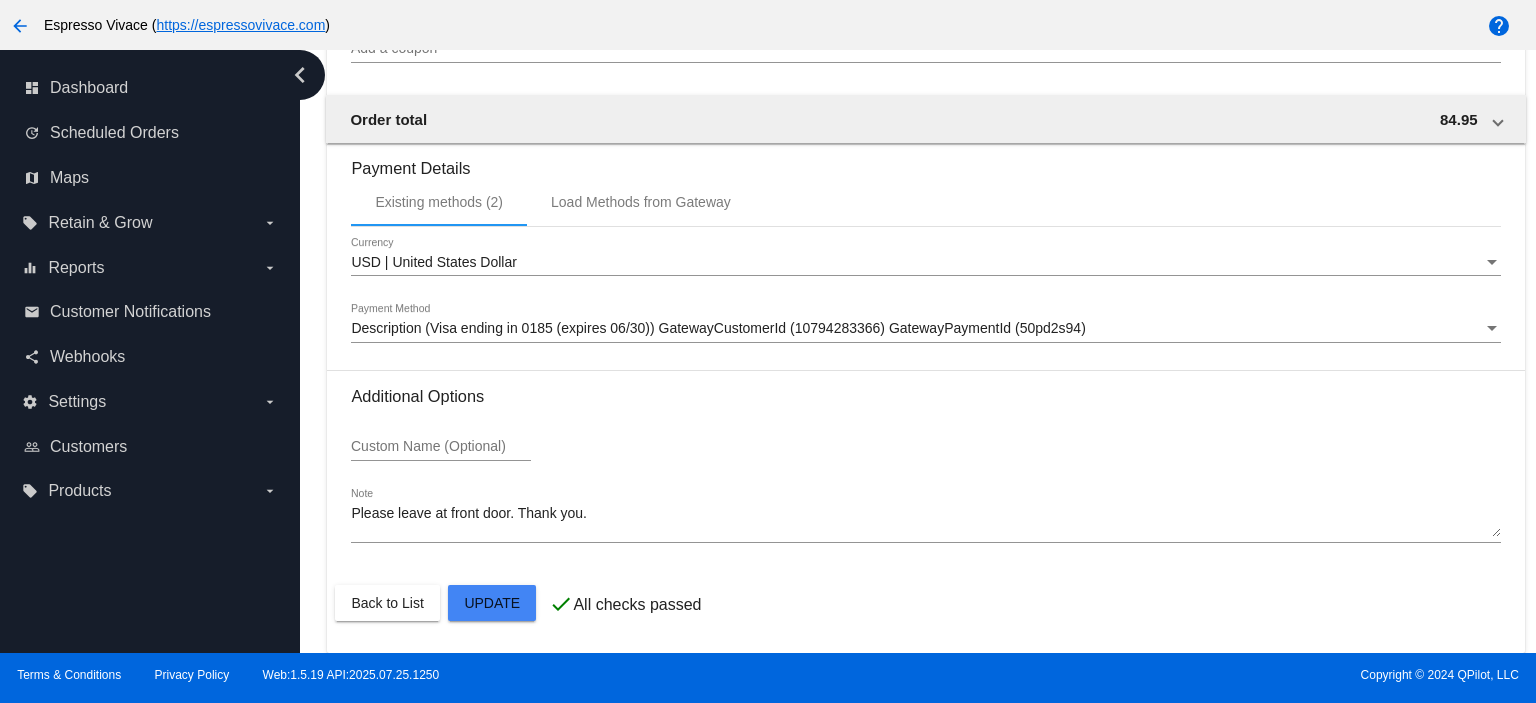 click on "Customer
1796430: [FIRST] [LAST]
gmillerdev@[EMAIL]
Customer Shipping
Enter Shipping Address Select A Saved Address (0)
[FIRST]
Shipping First Name
[LAST]
Shipping Last Name
US | USA
Shipping Country
17926 Via Roma
Shipping Street 1
Shipping Street 2
Yorba Linda
Shipping City
CA | California
Shipping State
92886
Shipping Postcode
Scheduled Order Details
Frequency:
Every 28 days
Active
Status
4" 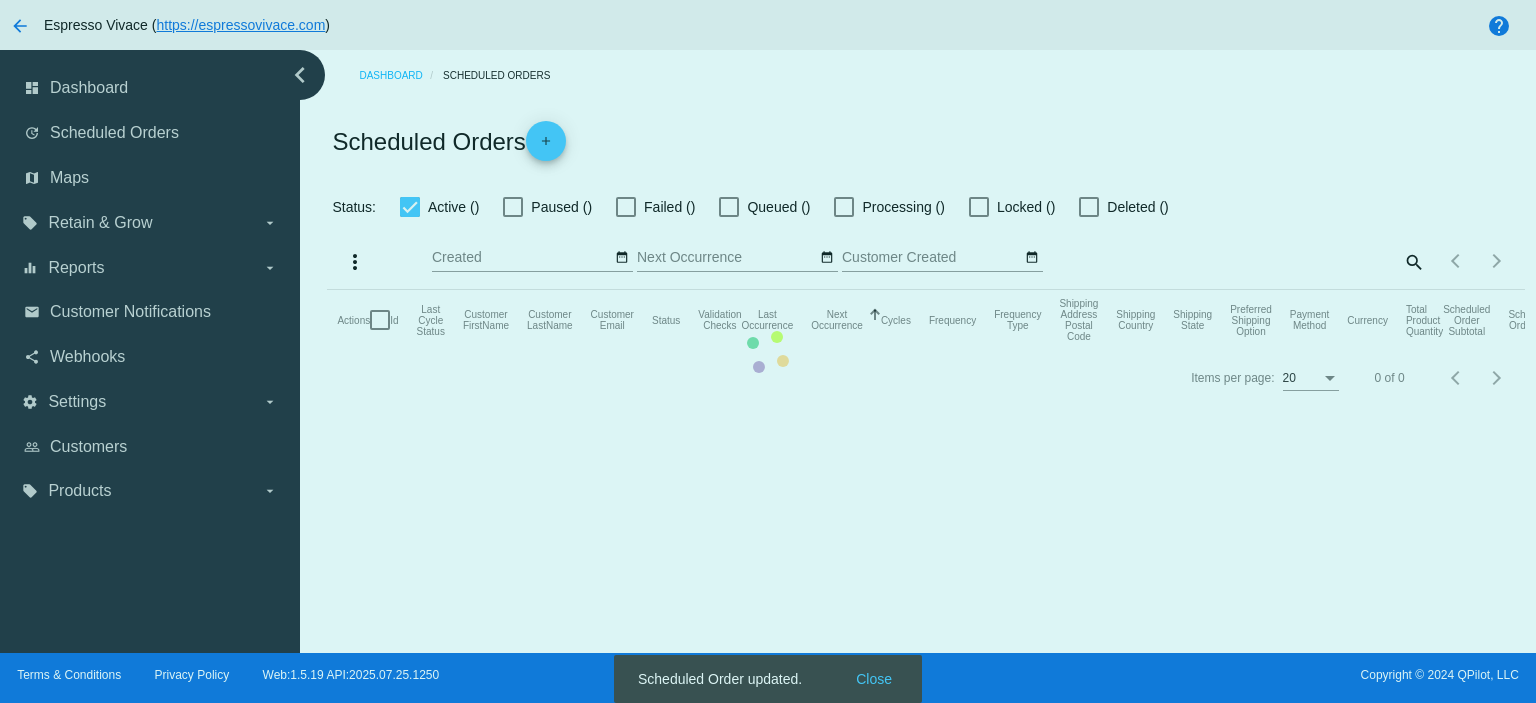 scroll, scrollTop: 0, scrollLeft: 0, axis: both 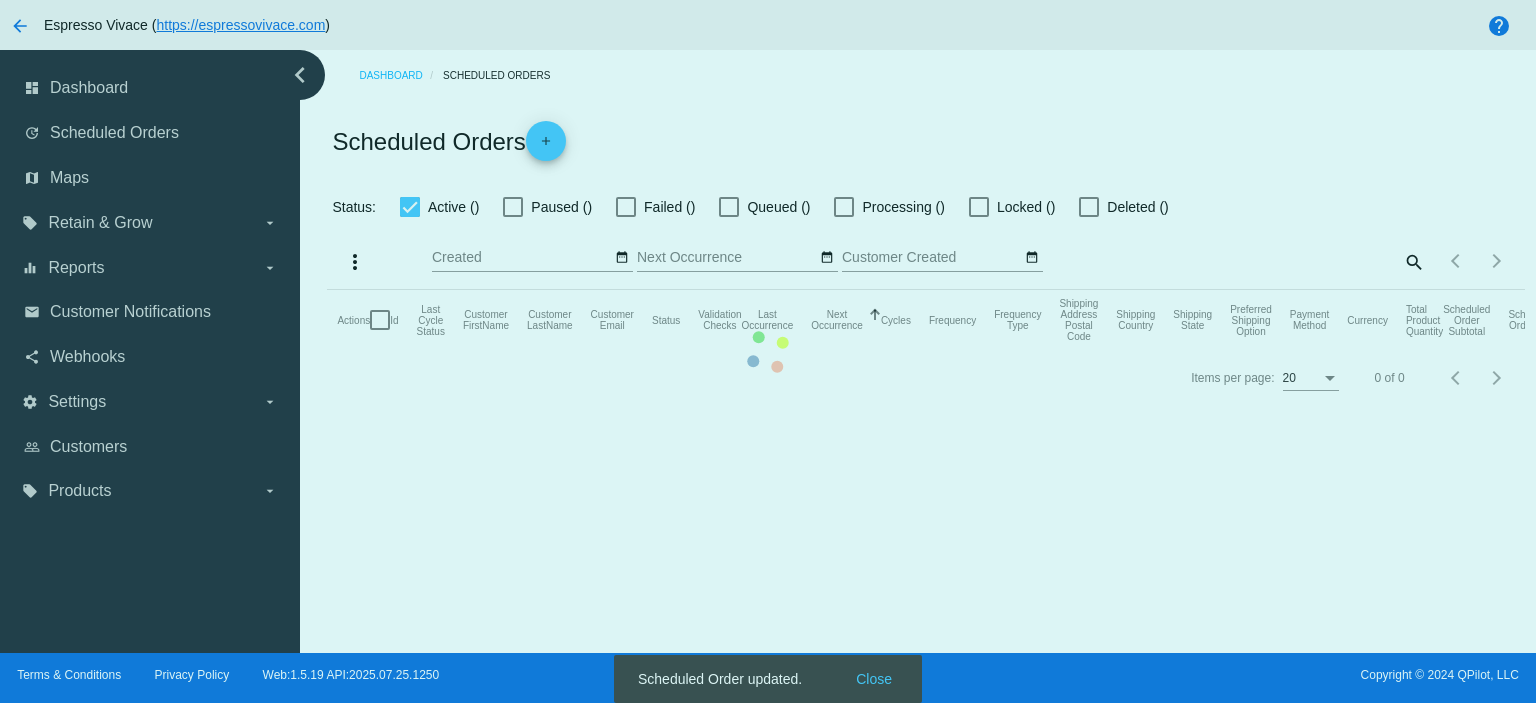 checkbox on "true" 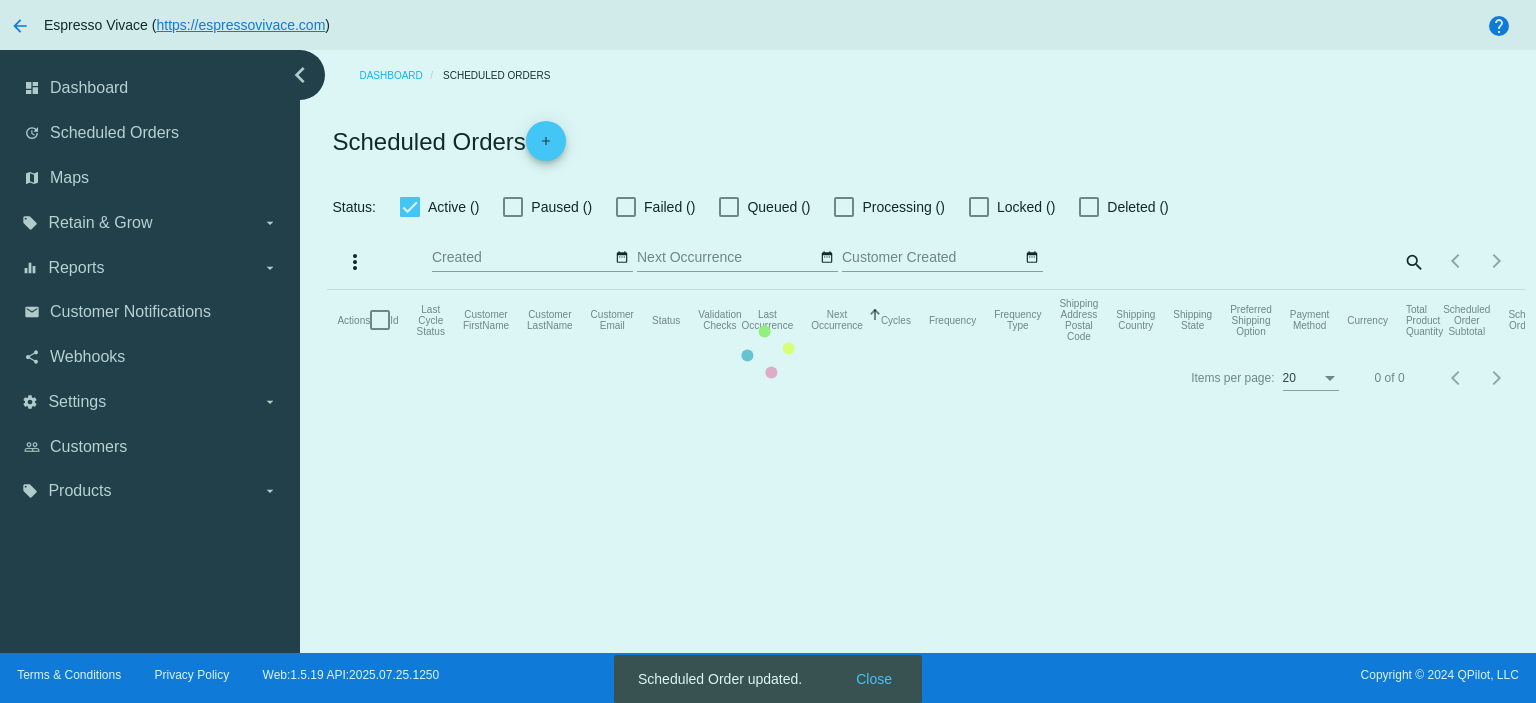 checkbox on "true" 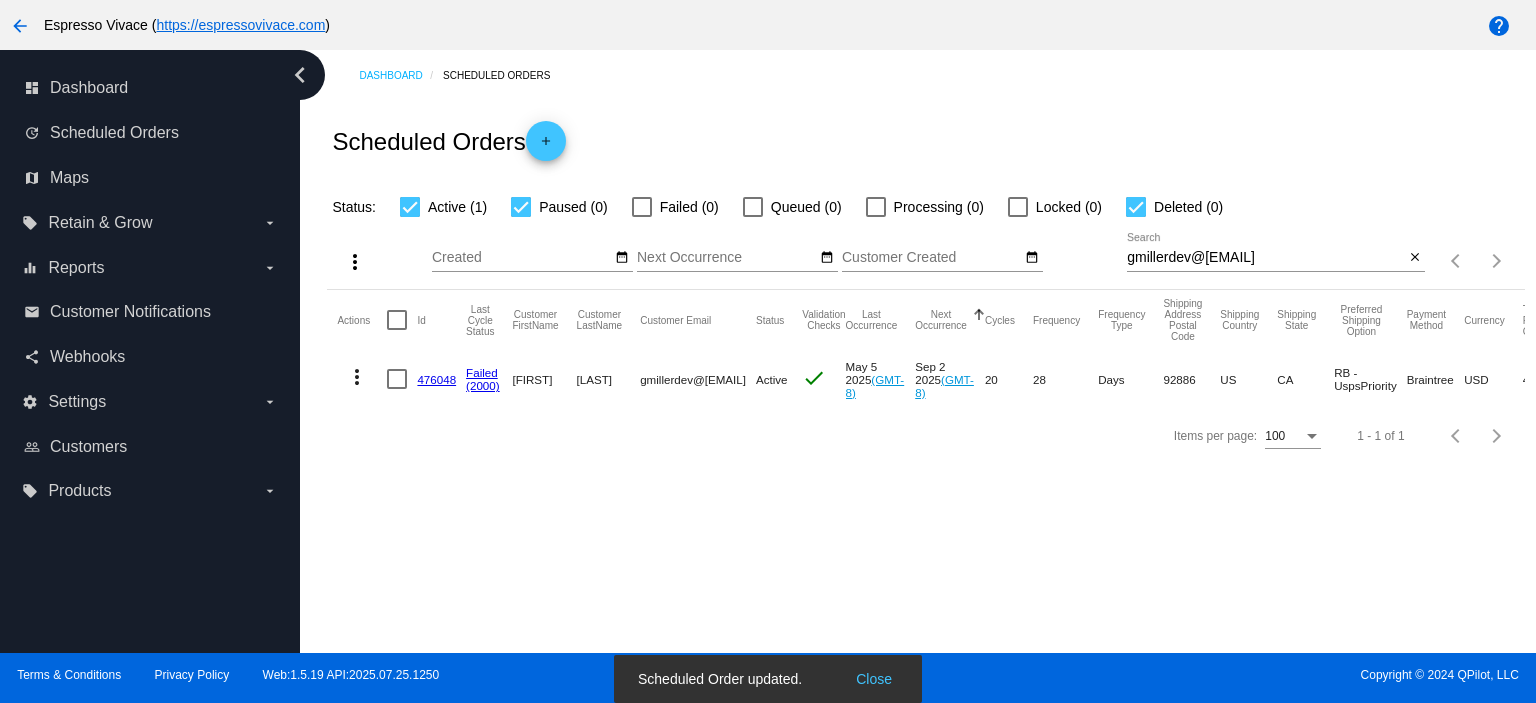 click on "more_vert" 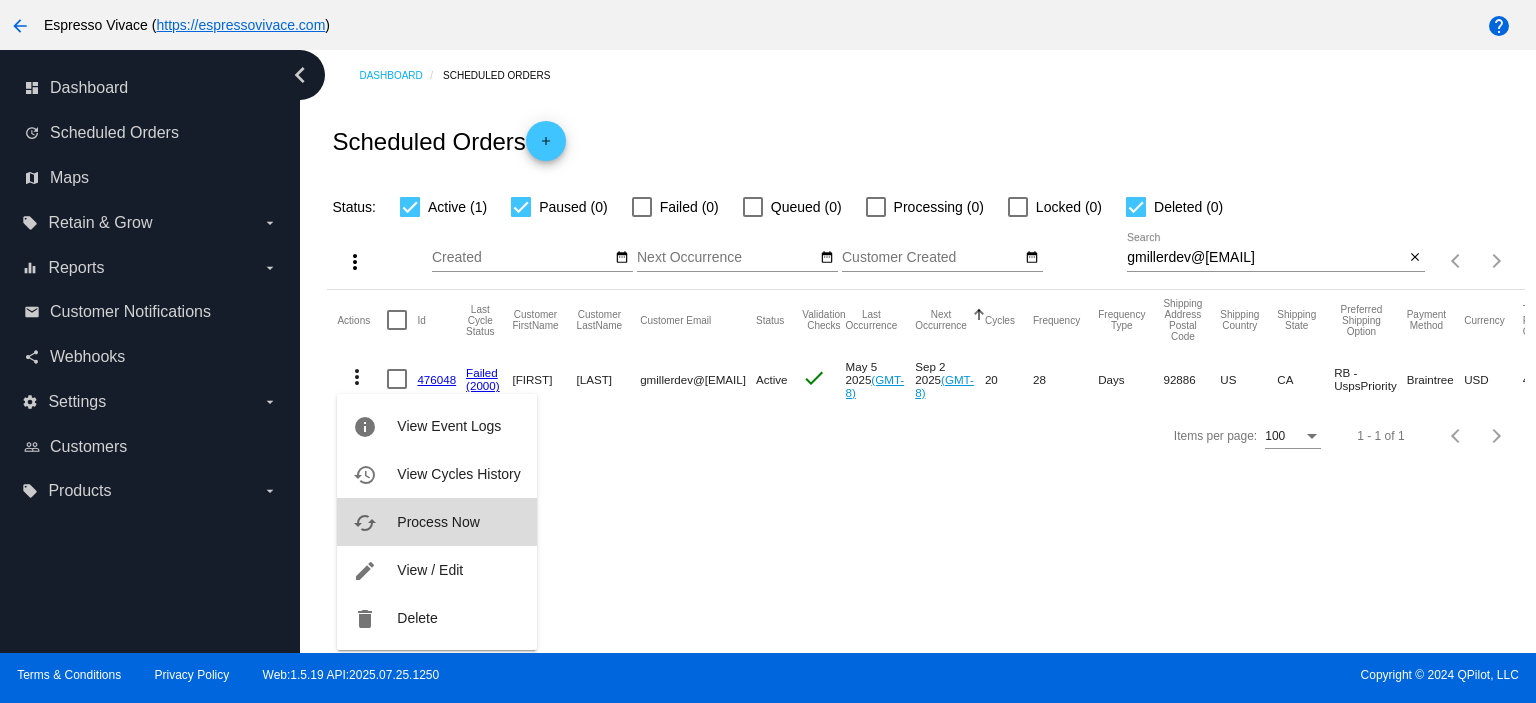 click on "Process Now" at bounding box center [438, 522] 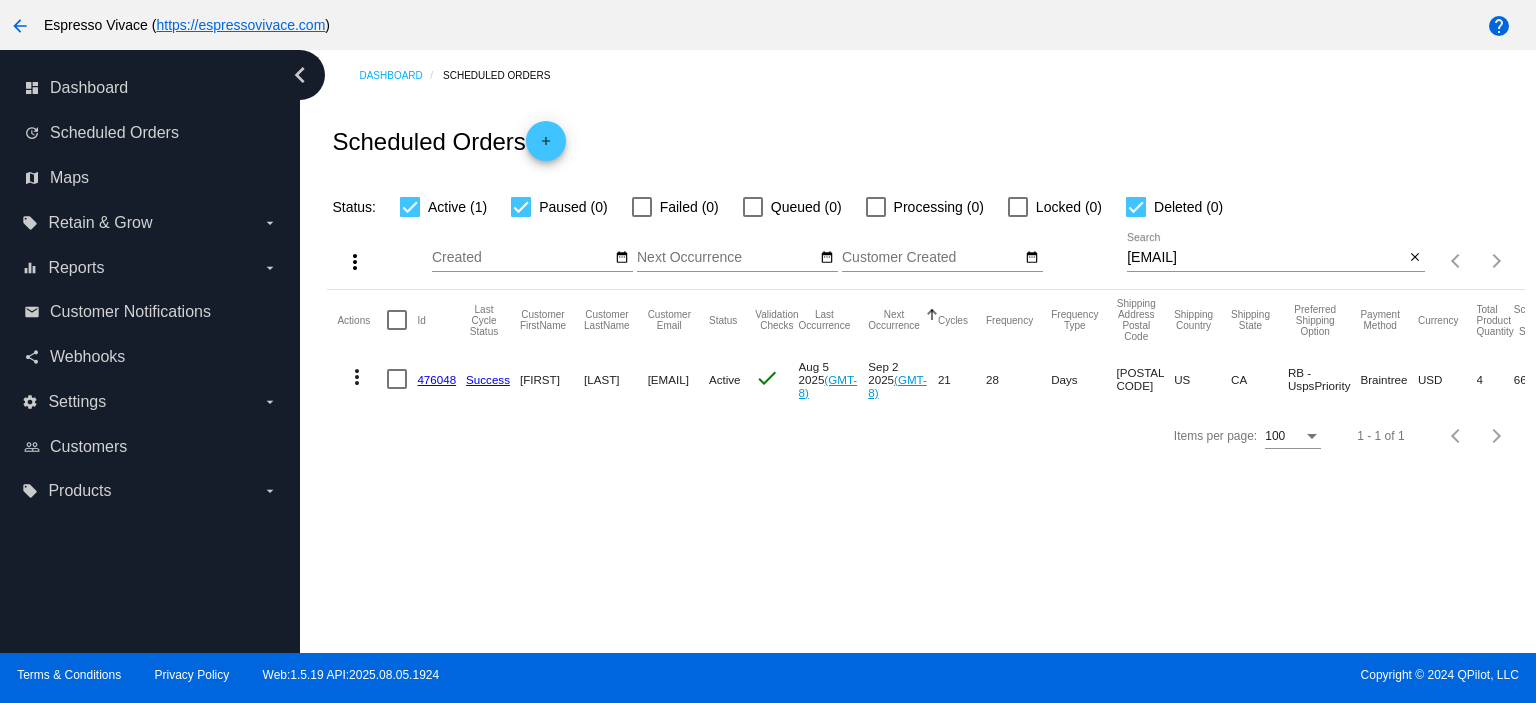 scroll, scrollTop: 0, scrollLeft: 0, axis: both 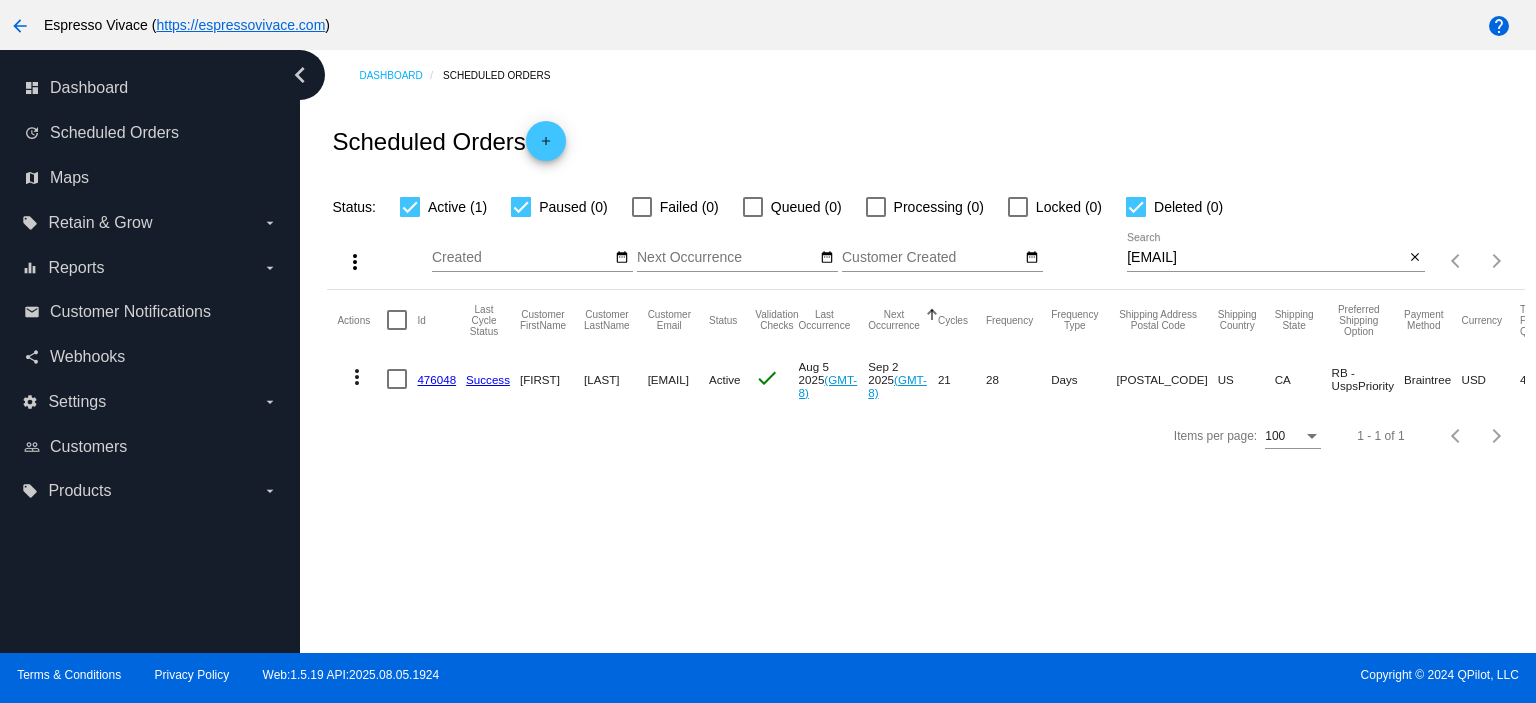 click on "476048" 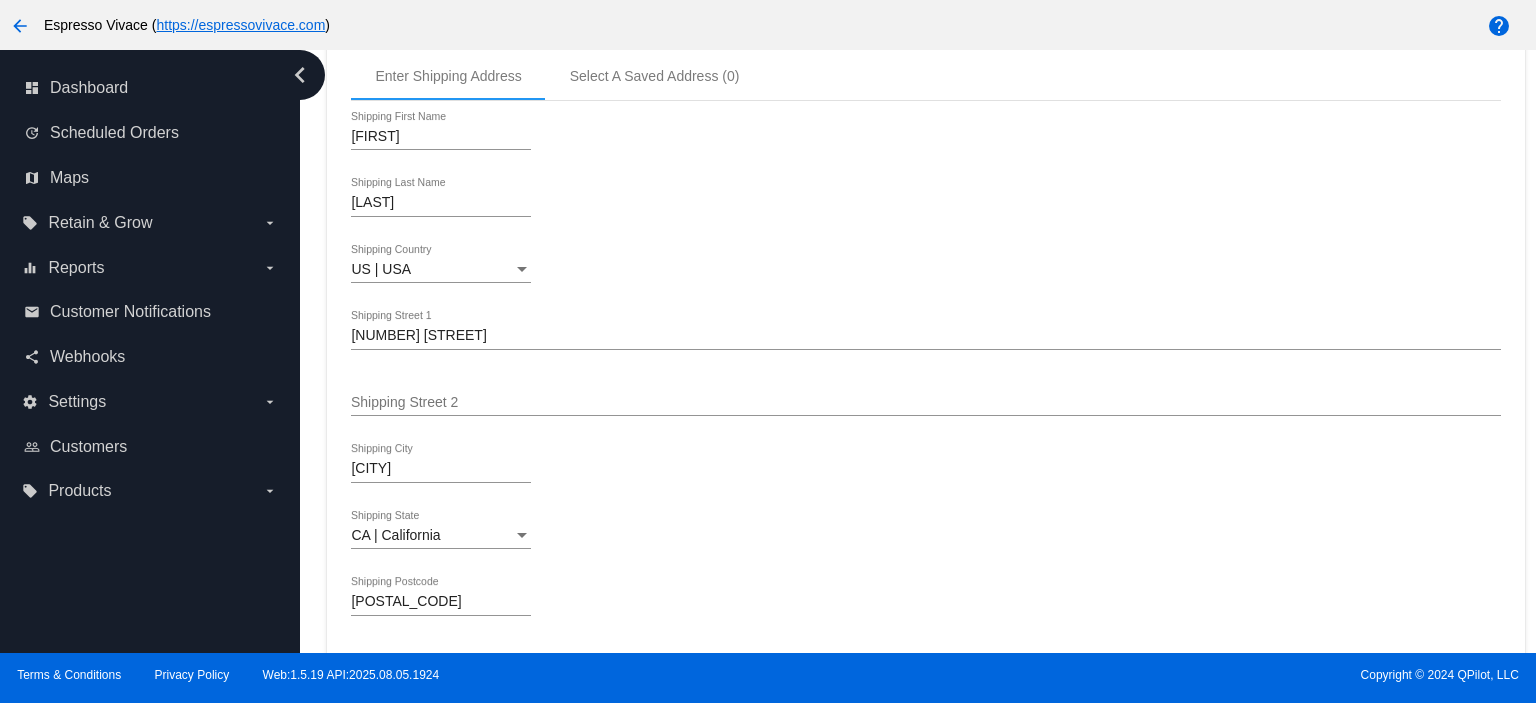 scroll, scrollTop: 800, scrollLeft: 0, axis: vertical 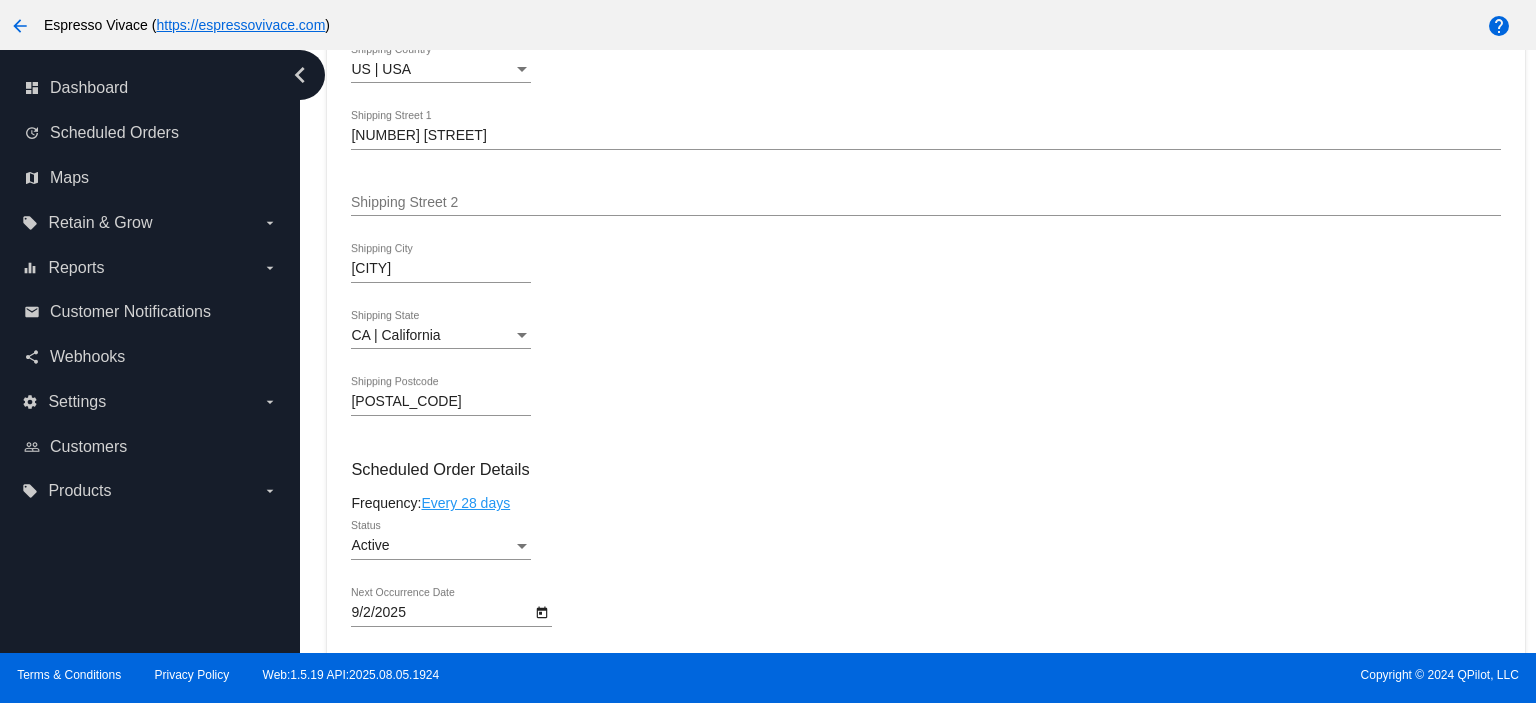click on "9/2/2025
Next Occurrence Date" 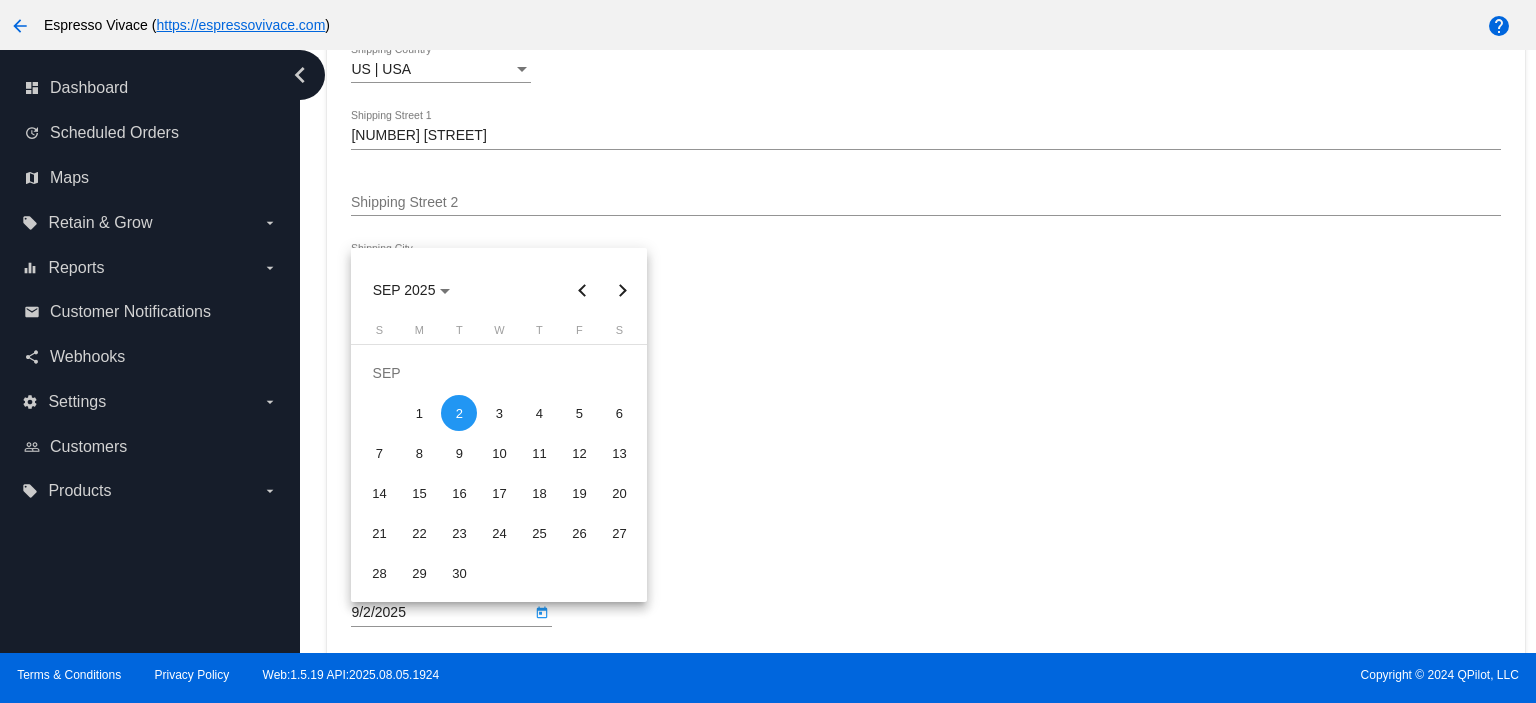 click on "2" at bounding box center [459, 413] 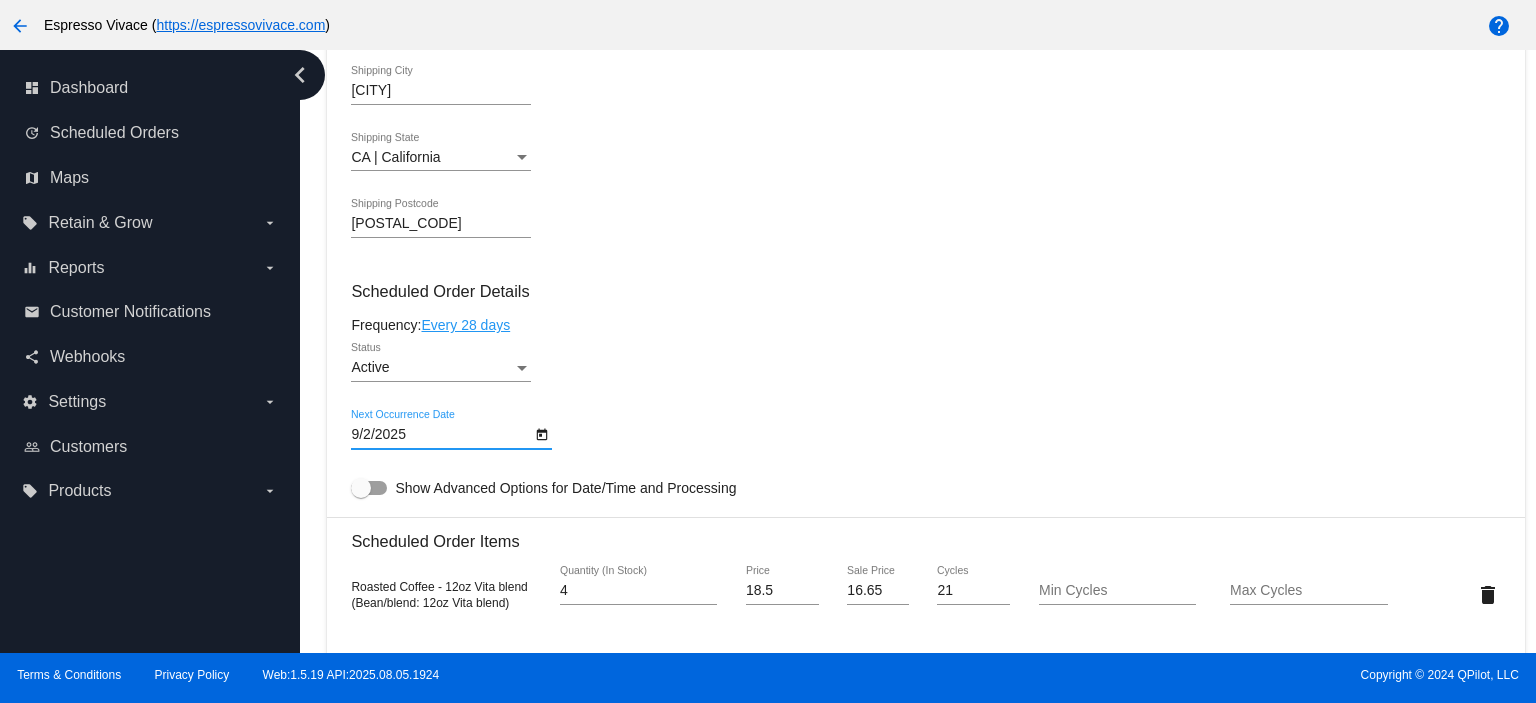 scroll, scrollTop: 1100, scrollLeft: 0, axis: vertical 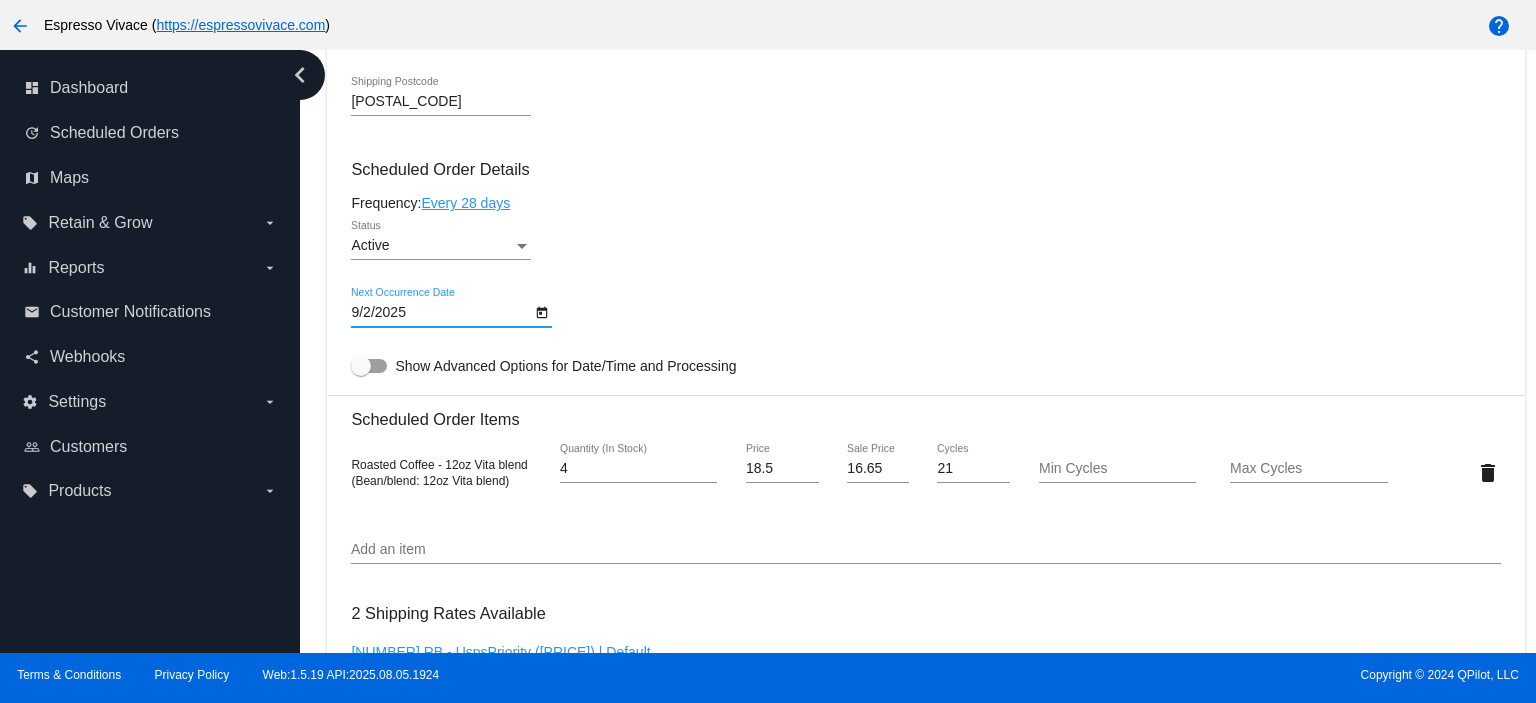 click at bounding box center (369, 366) 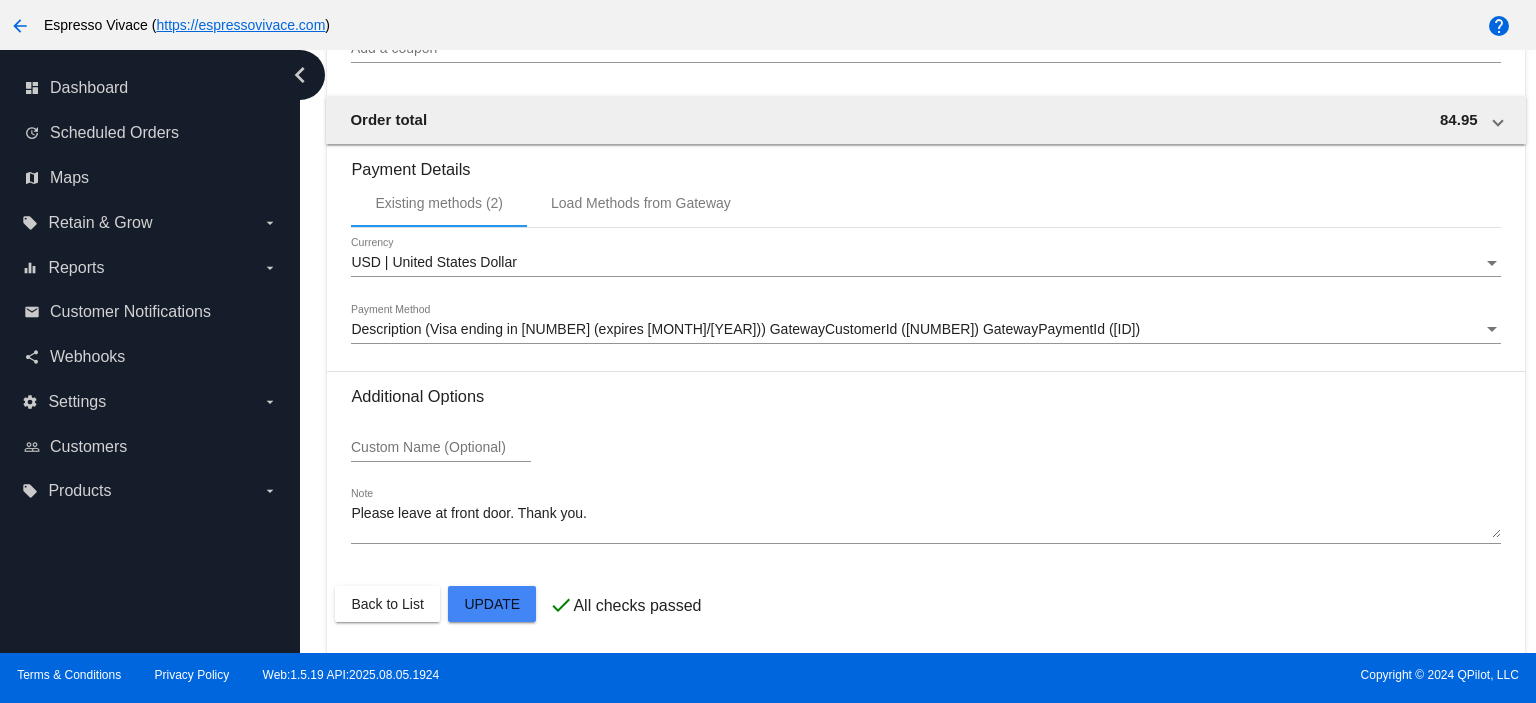 scroll, scrollTop: 2330, scrollLeft: 0, axis: vertical 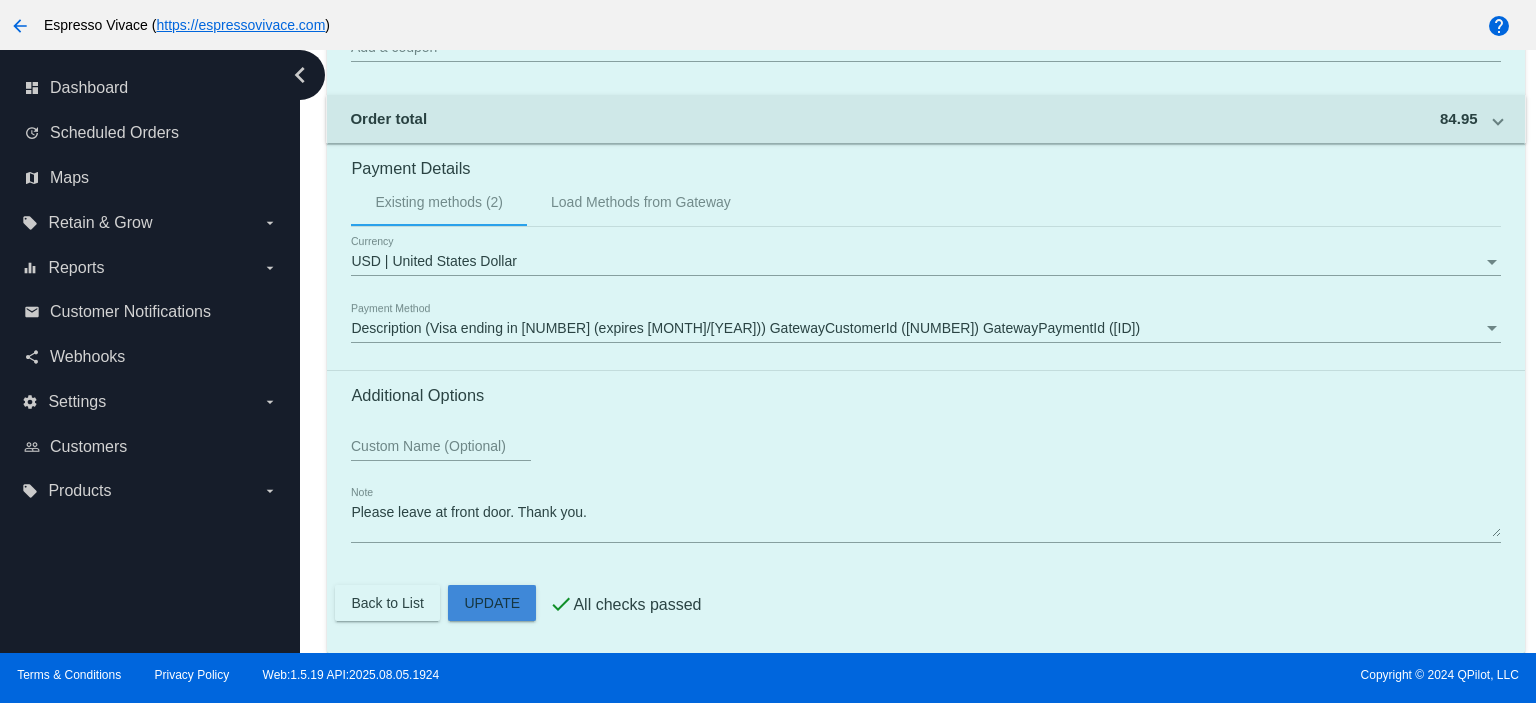 click on "Customer
1796430: [FIRST] [LAST]
gmillerdev@[EMAIL]
Customer Shipping
Enter Shipping Address Select A Saved Address (0)
[FIRST]
Shipping First Name
[LAST]
Shipping Last Name
US | USA
Shipping Country
17926 Via Roma
Shipping Street 1
Shipping Street 2
Yorba Linda
Shipping City
CA | California
Shipping State
92886
Shipping Postcode
Scheduled Order Details
Frequency:
Every 28 days
Active
Status" 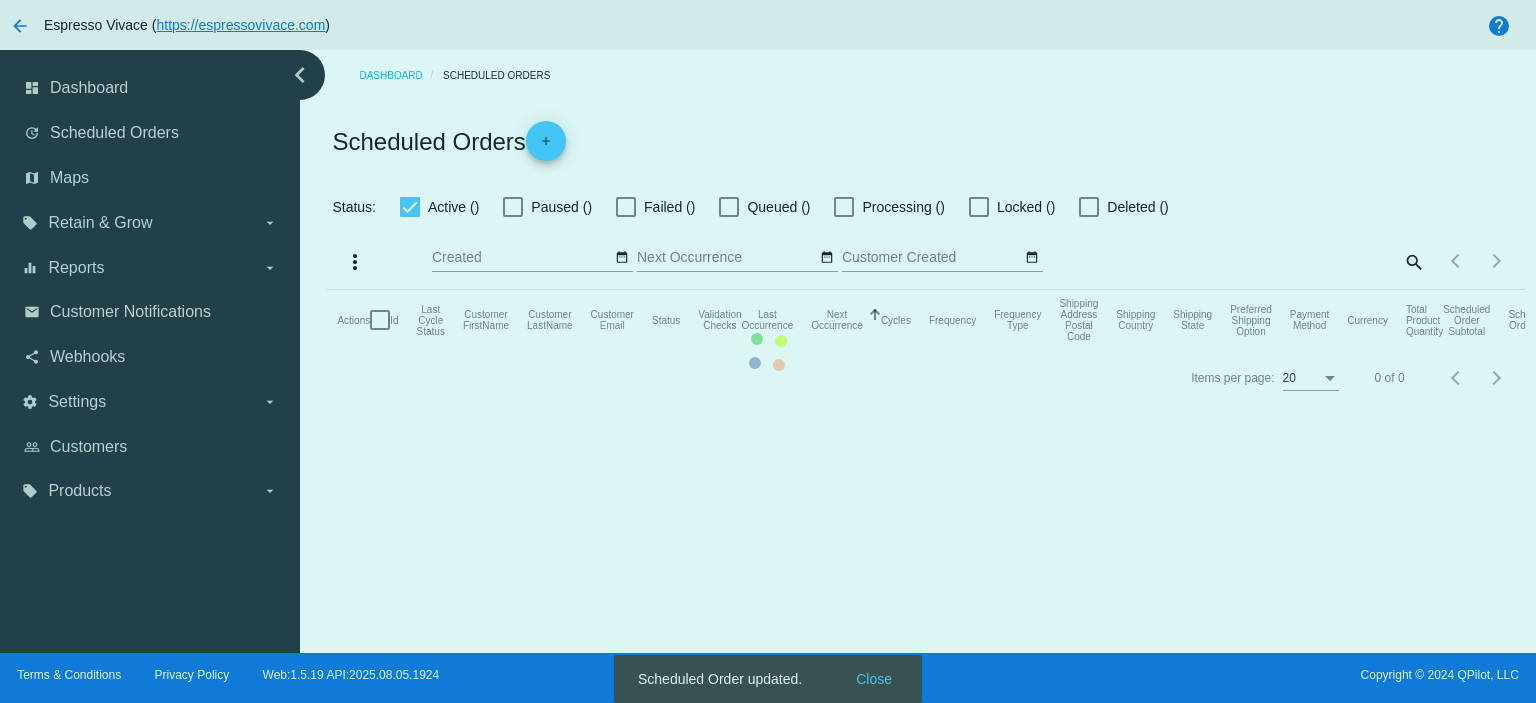 scroll, scrollTop: 0, scrollLeft: 0, axis: both 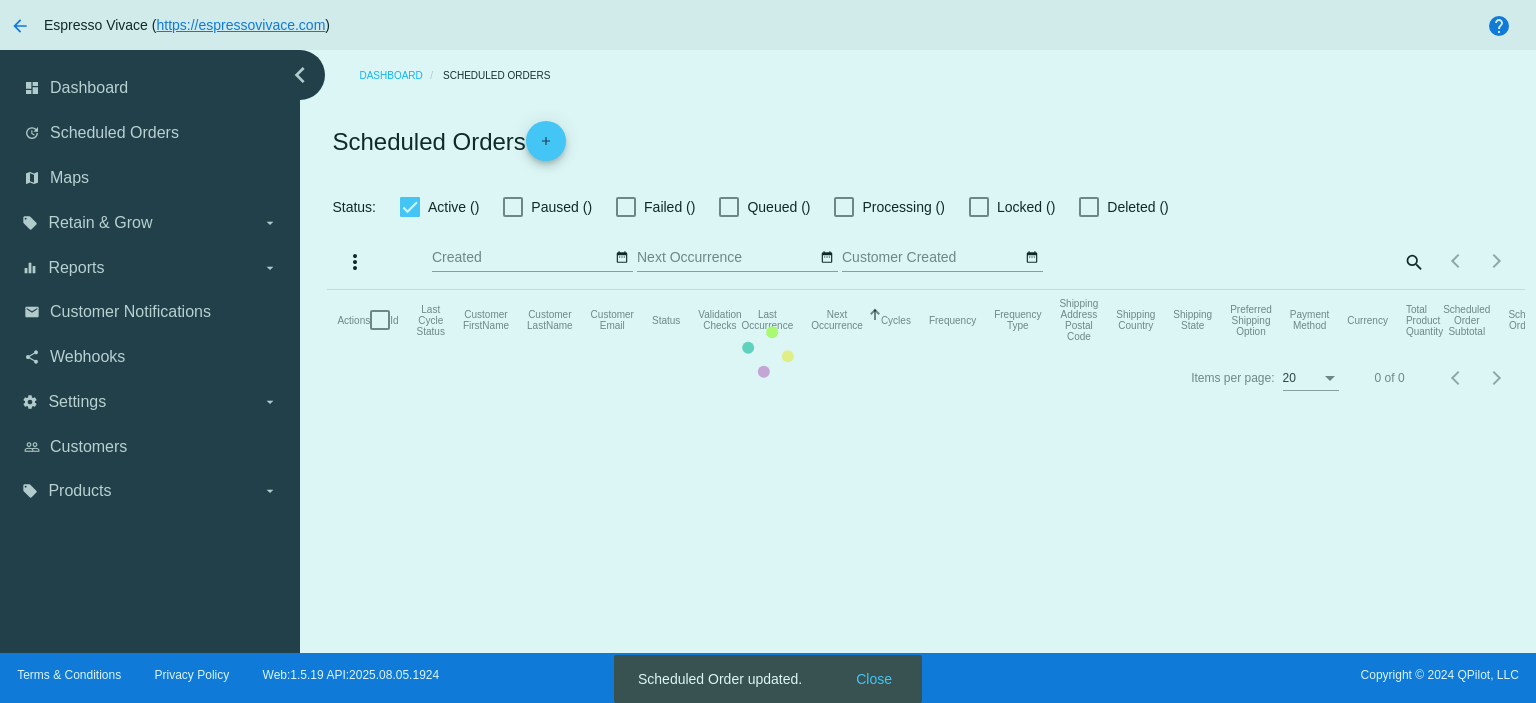 checkbox on "true" 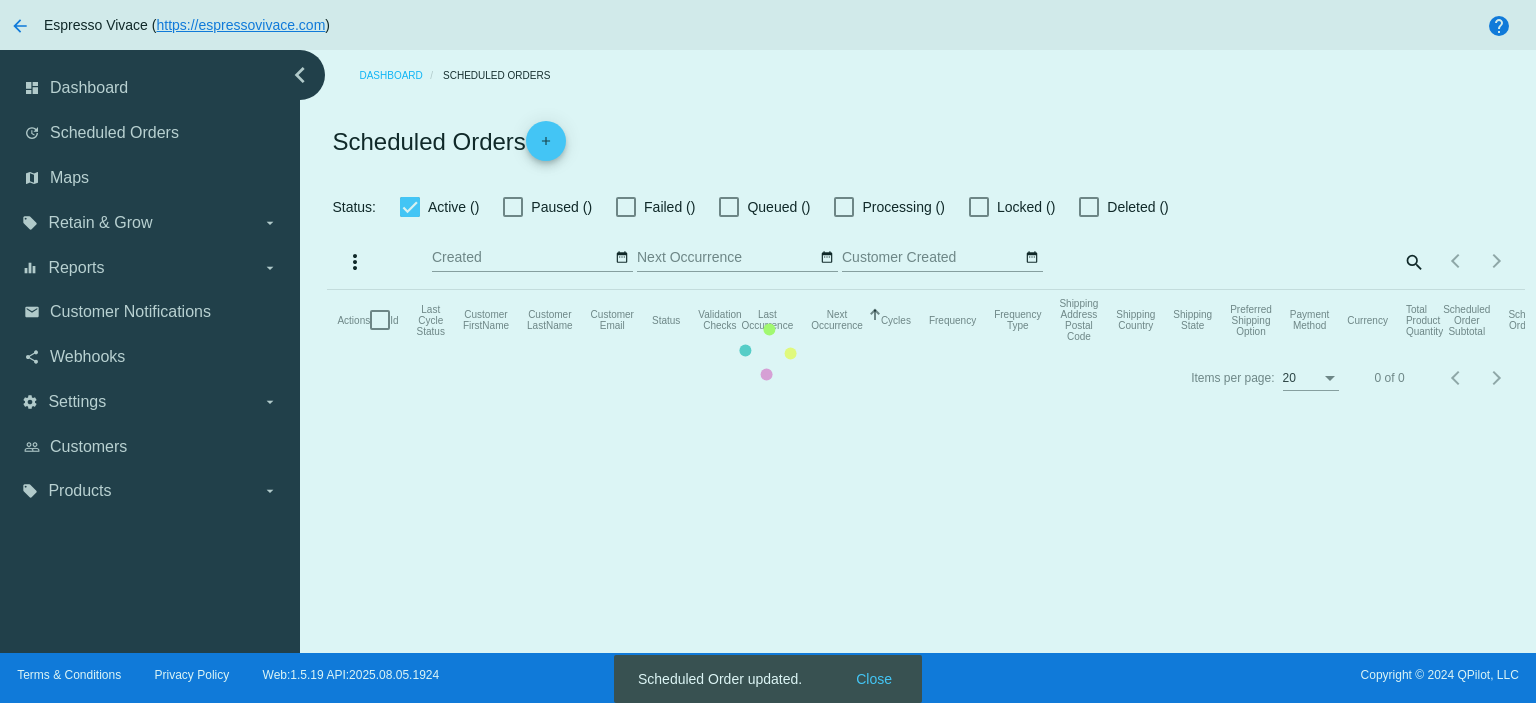 checkbox on "true" 